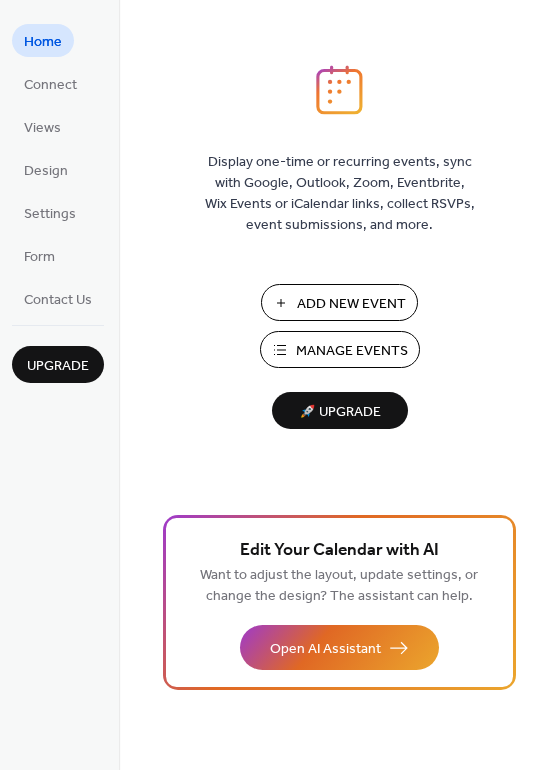 scroll, scrollTop: 0, scrollLeft: 0, axis: both 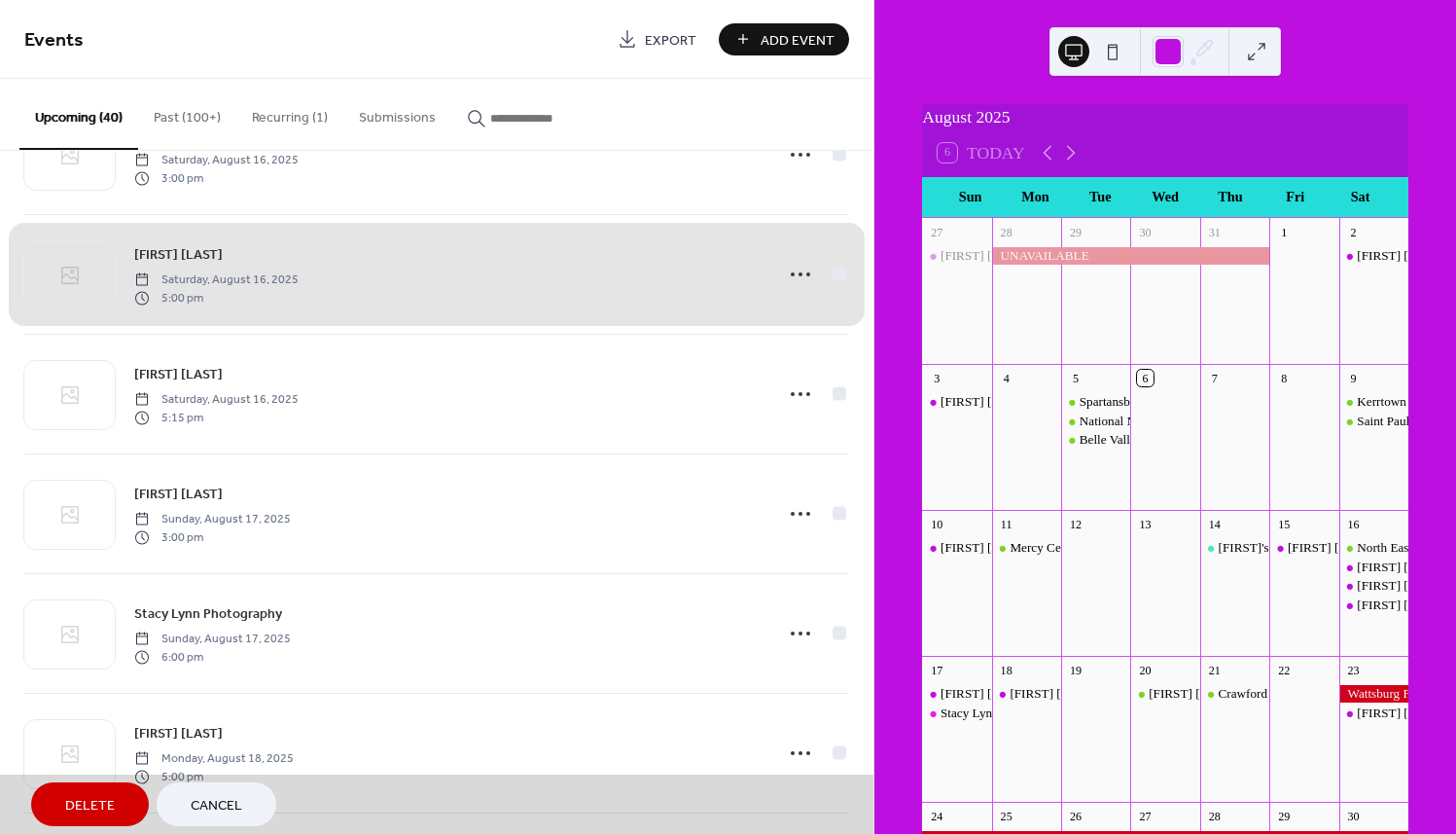 click on "Cancel" at bounding box center [216, 806] 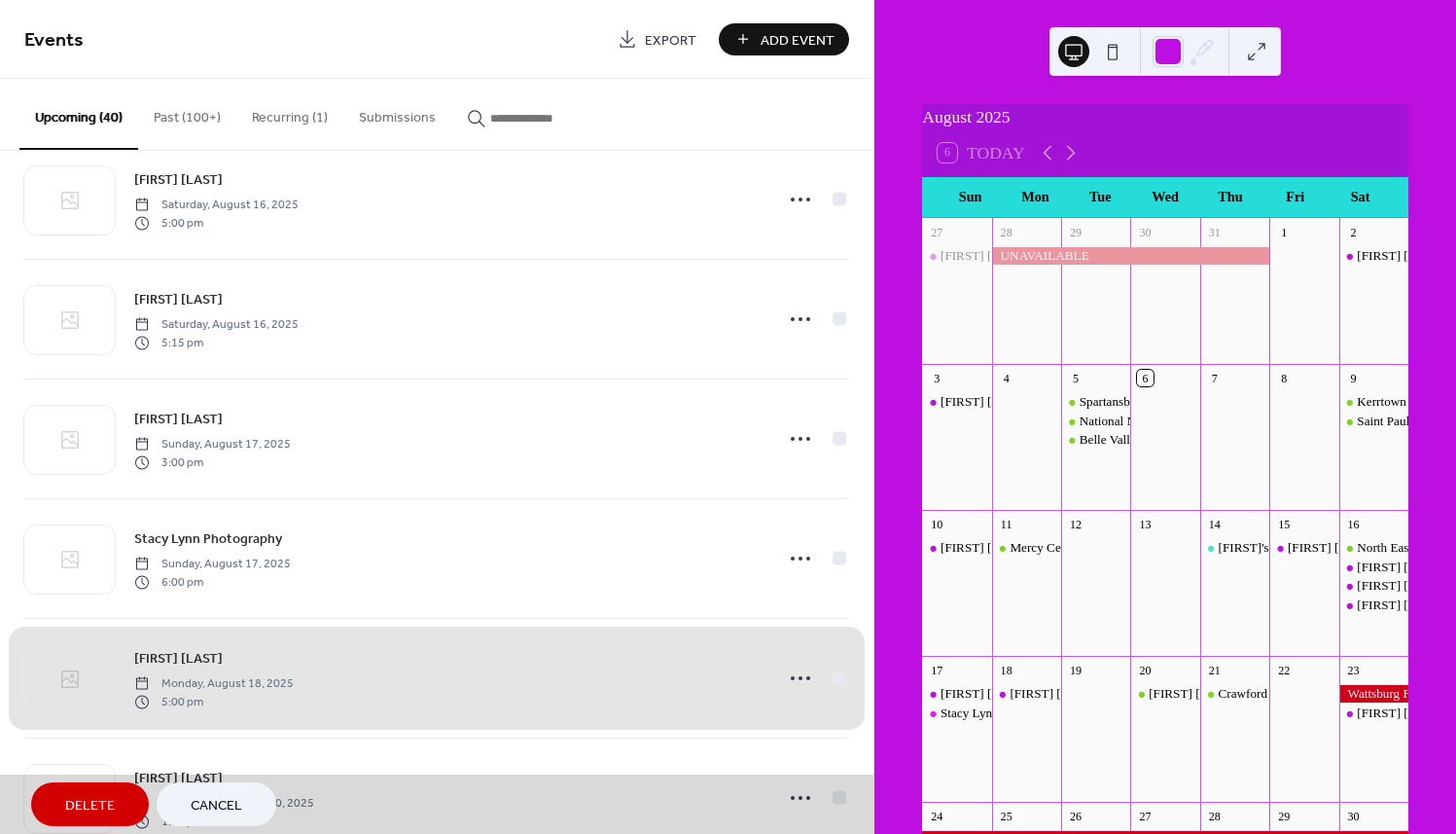 scroll, scrollTop: 1156, scrollLeft: 0, axis: vertical 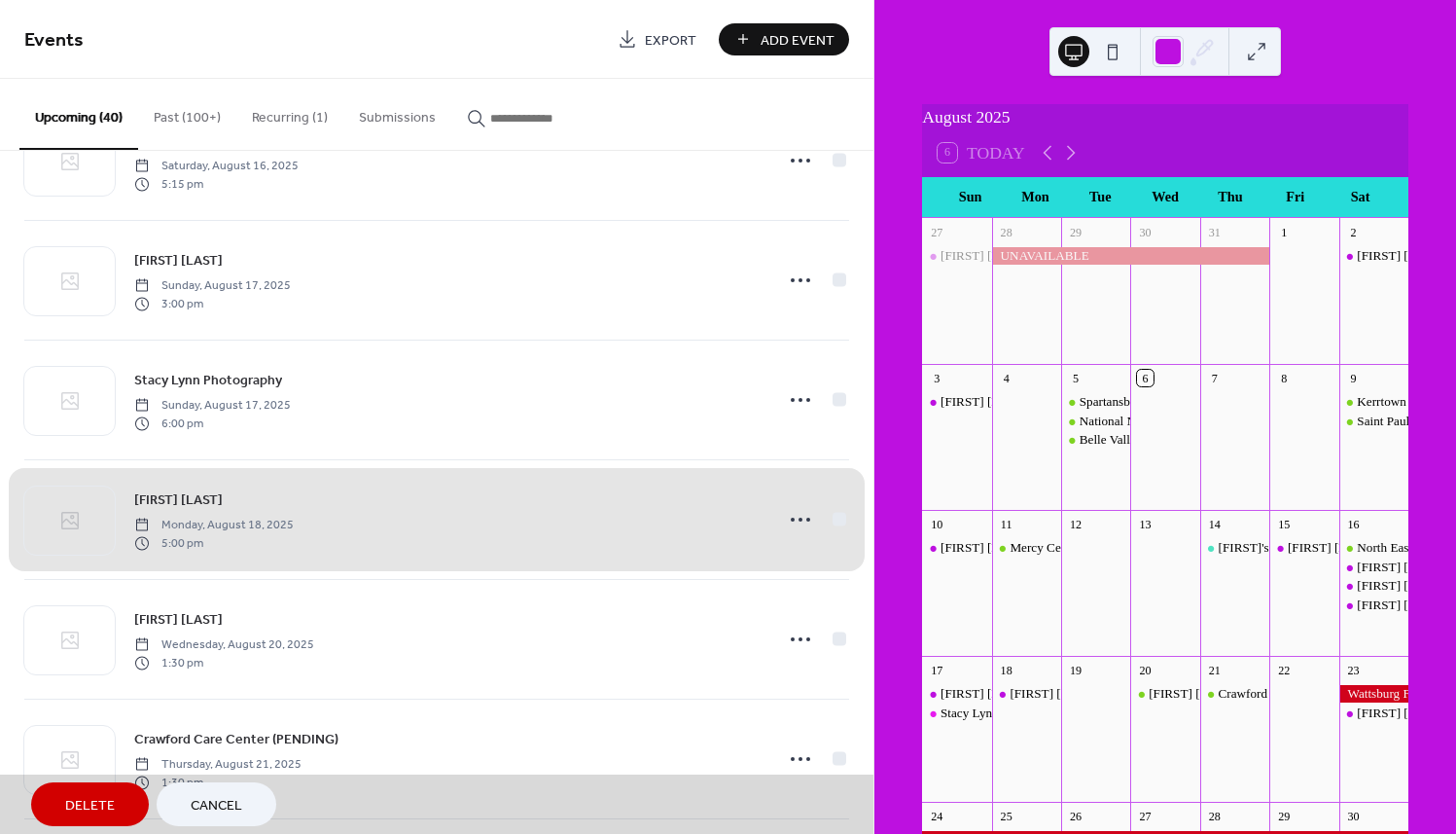 click on "Cancel" at bounding box center (216, 806) 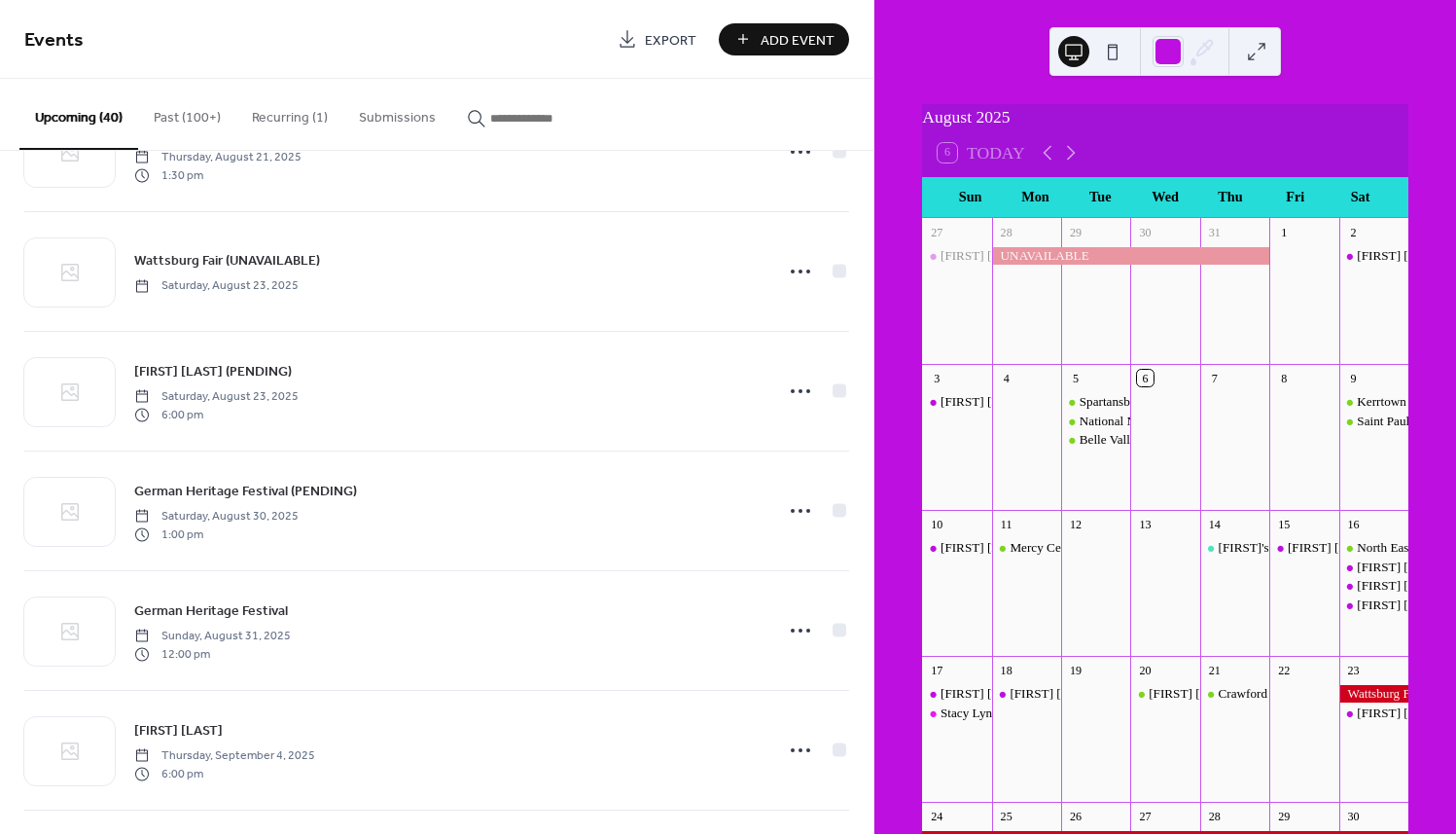 scroll, scrollTop: 1801, scrollLeft: 0, axis: vertical 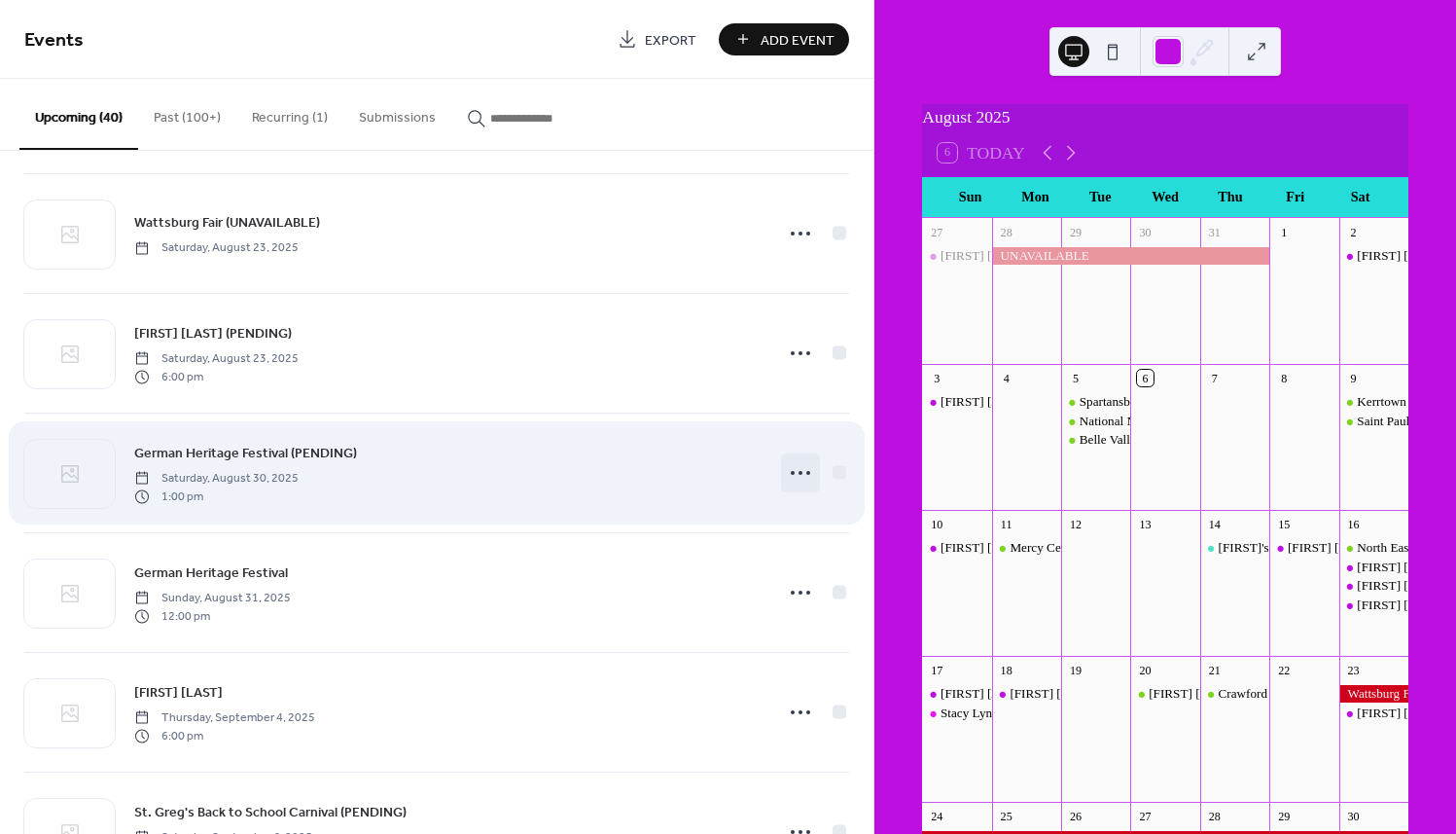 click 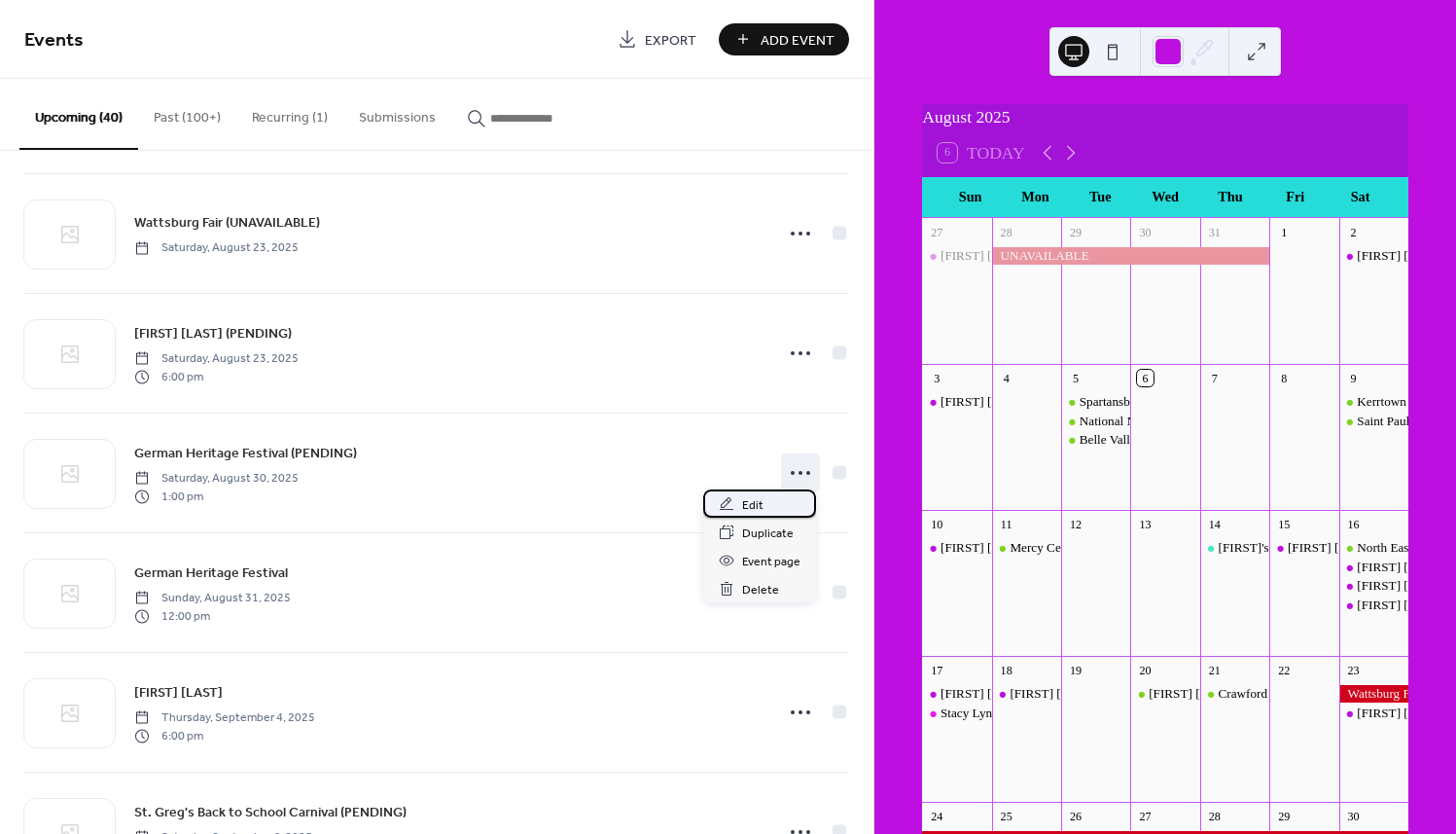 click on "Edit" at bounding box center (753, 505) 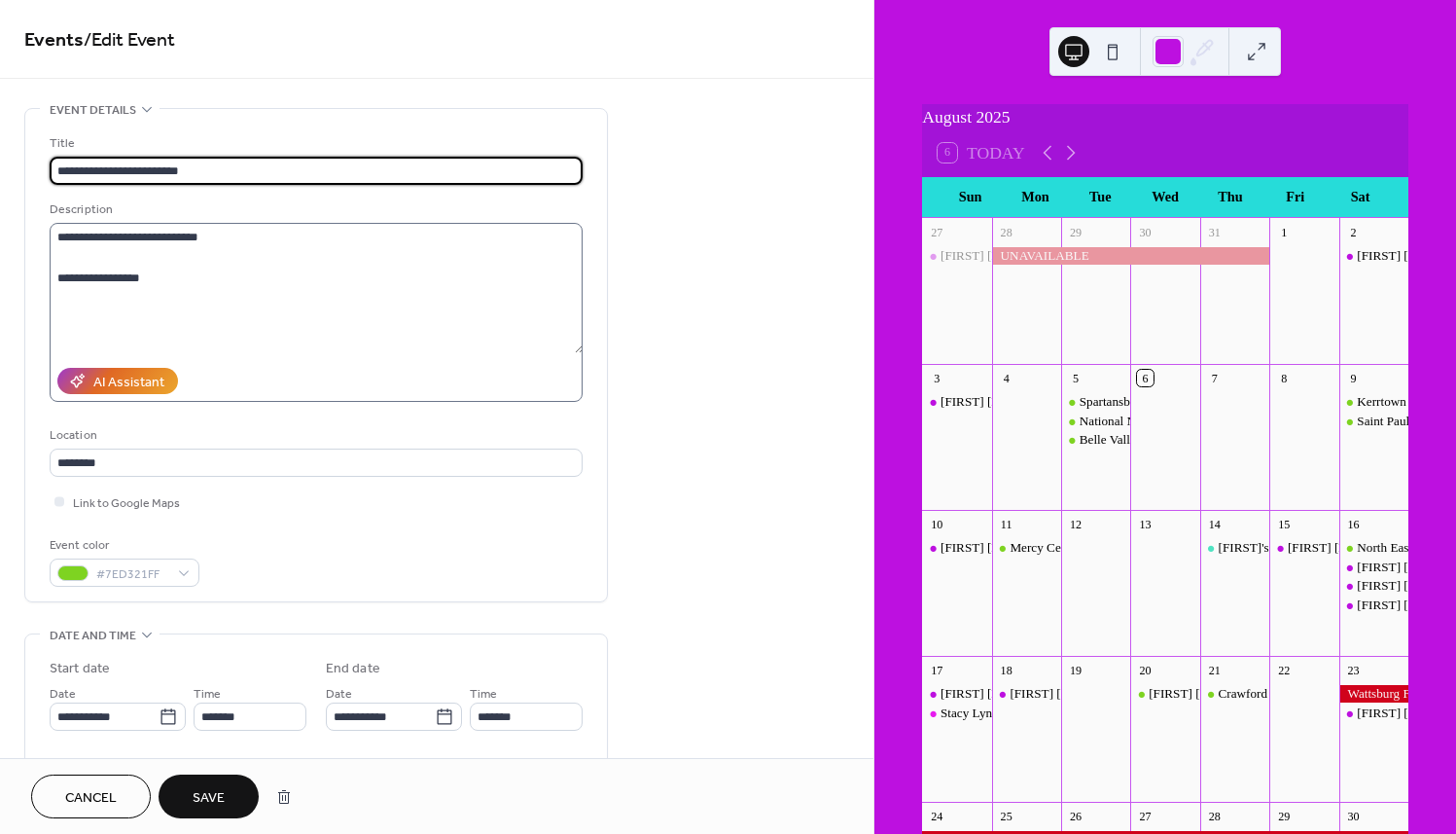 type on "**********" 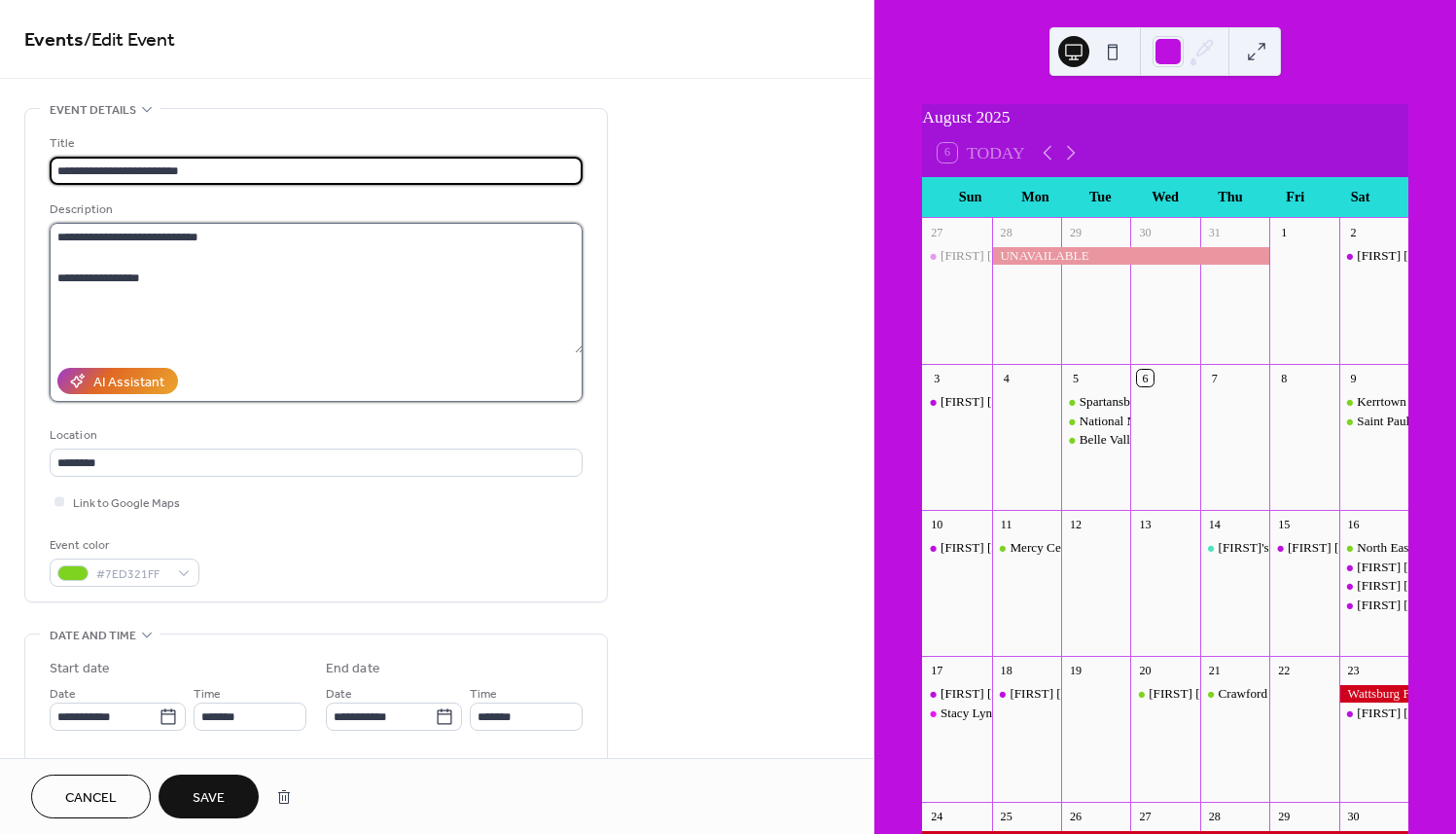 click on "**********" at bounding box center (316, 288) 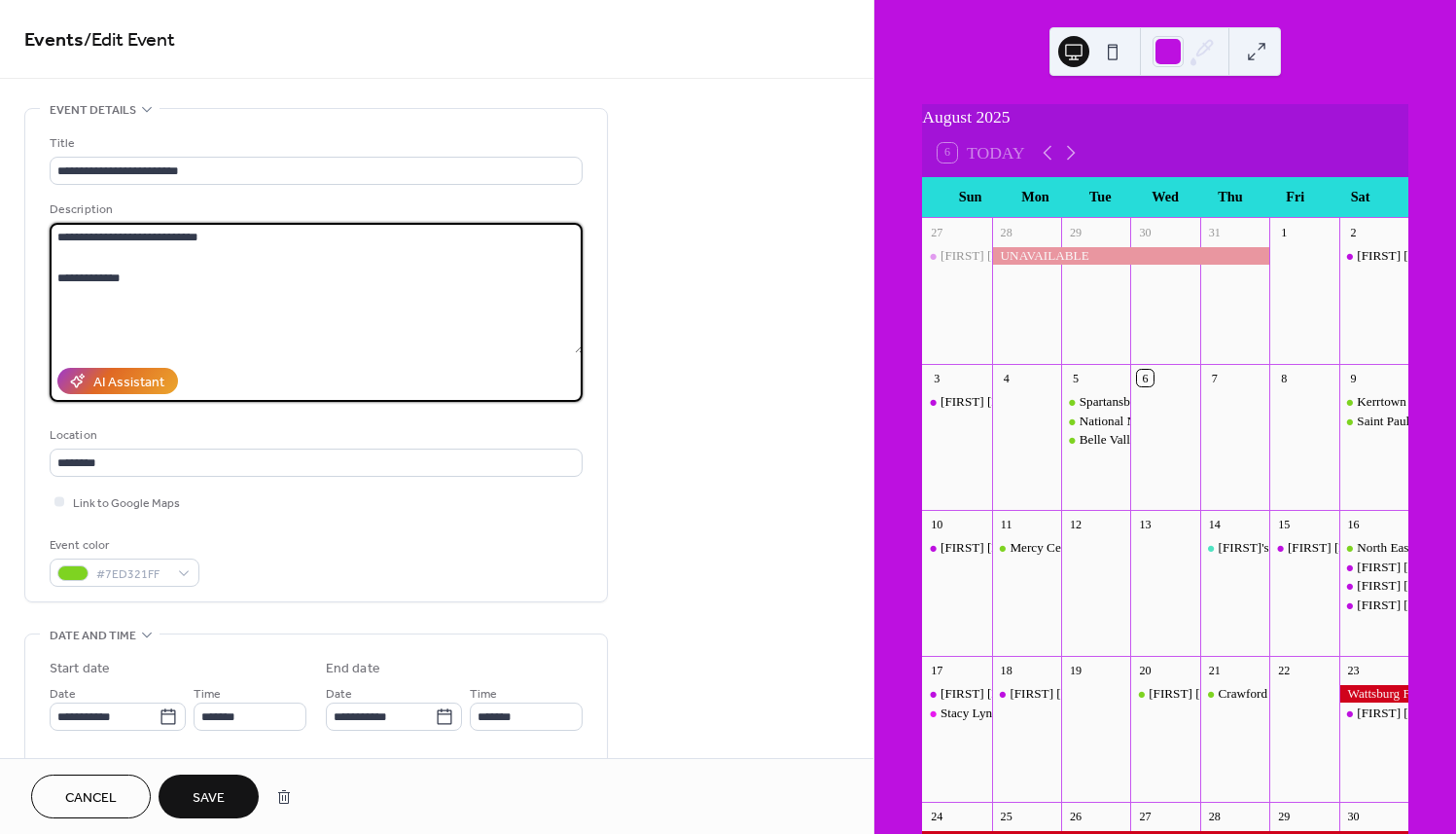 click on "**********" at bounding box center (316, 288) 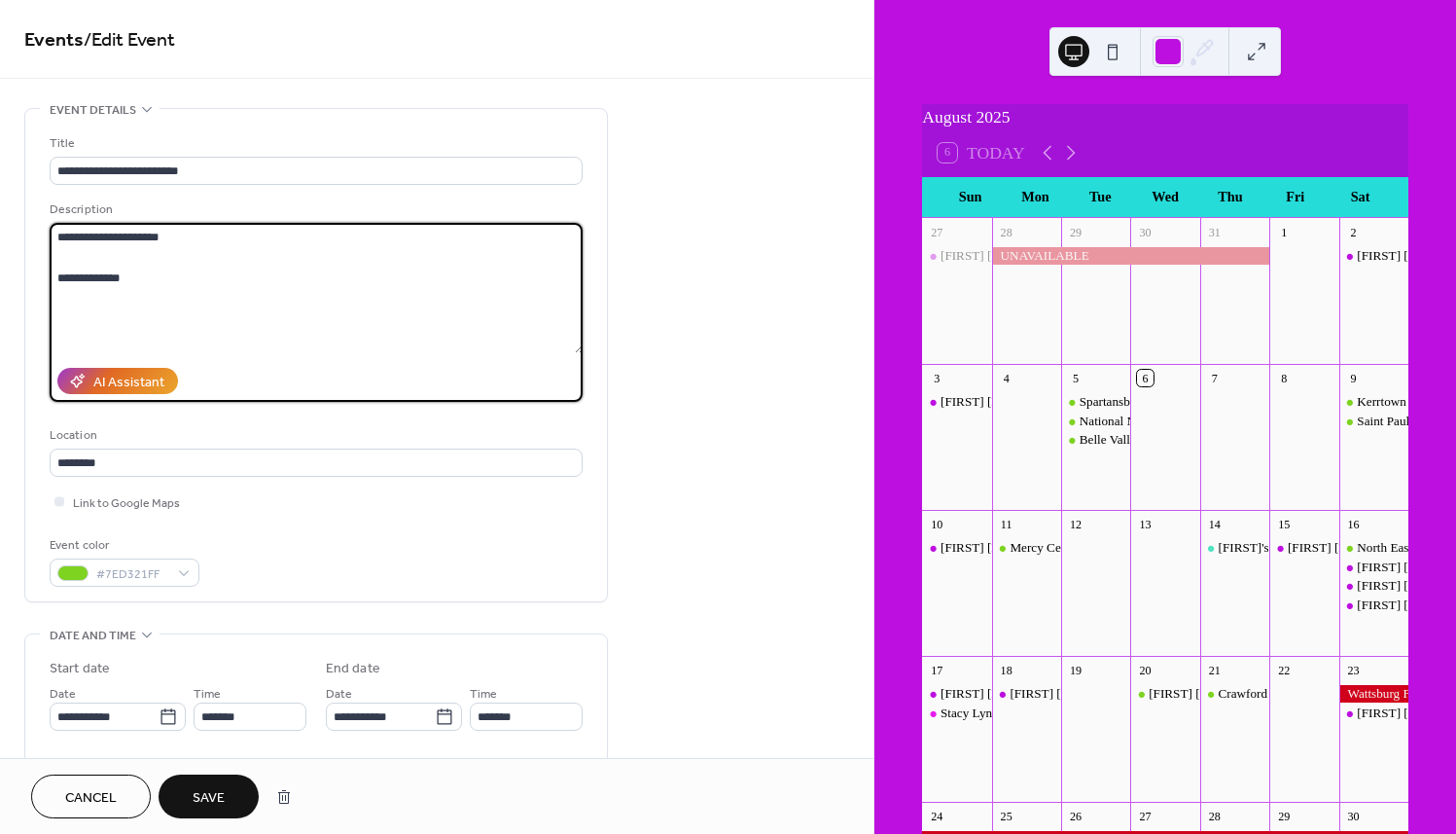 type on "**********" 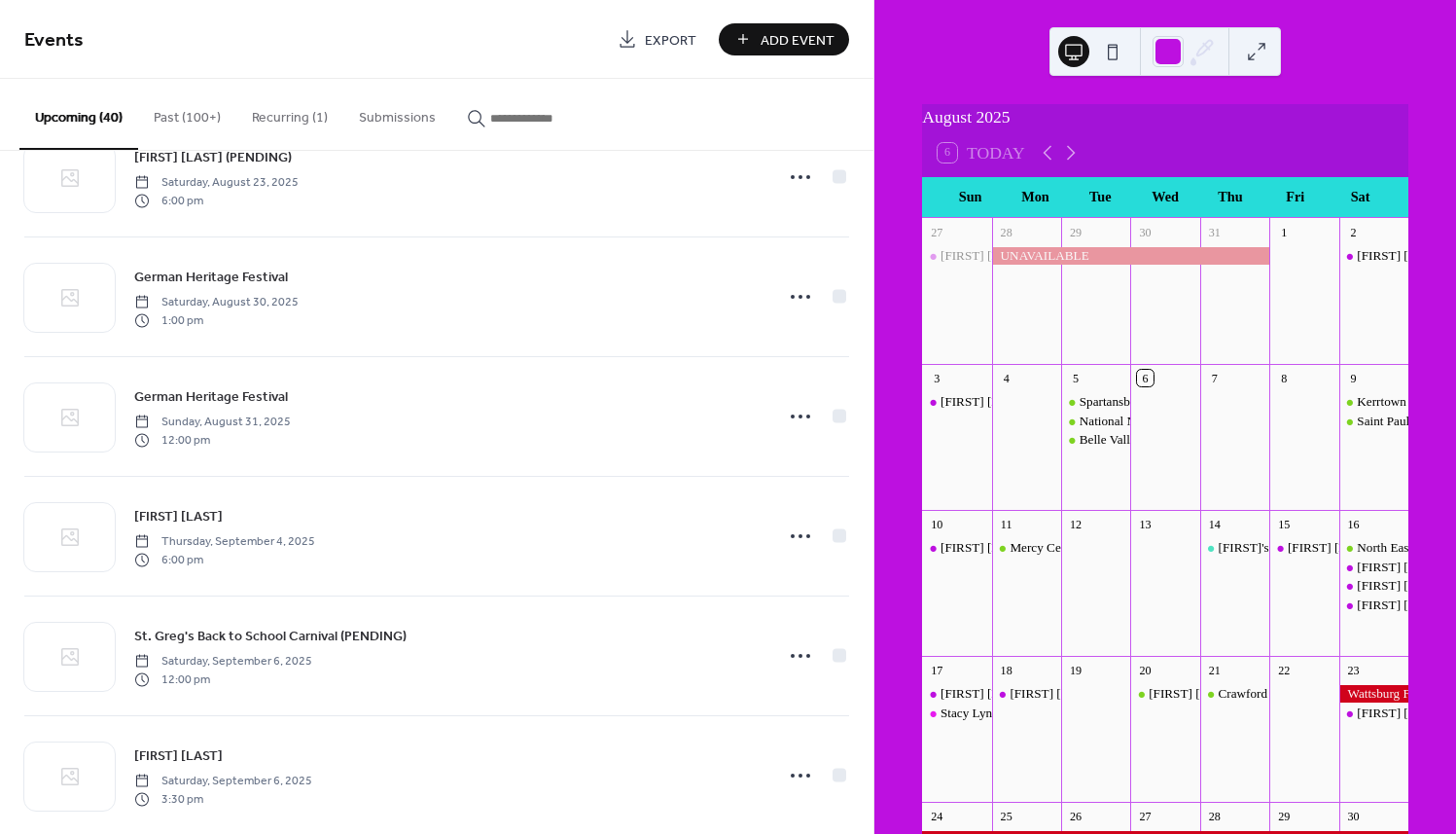 scroll, scrollTop: 1995, scrollLeft: 0, axis: vertical 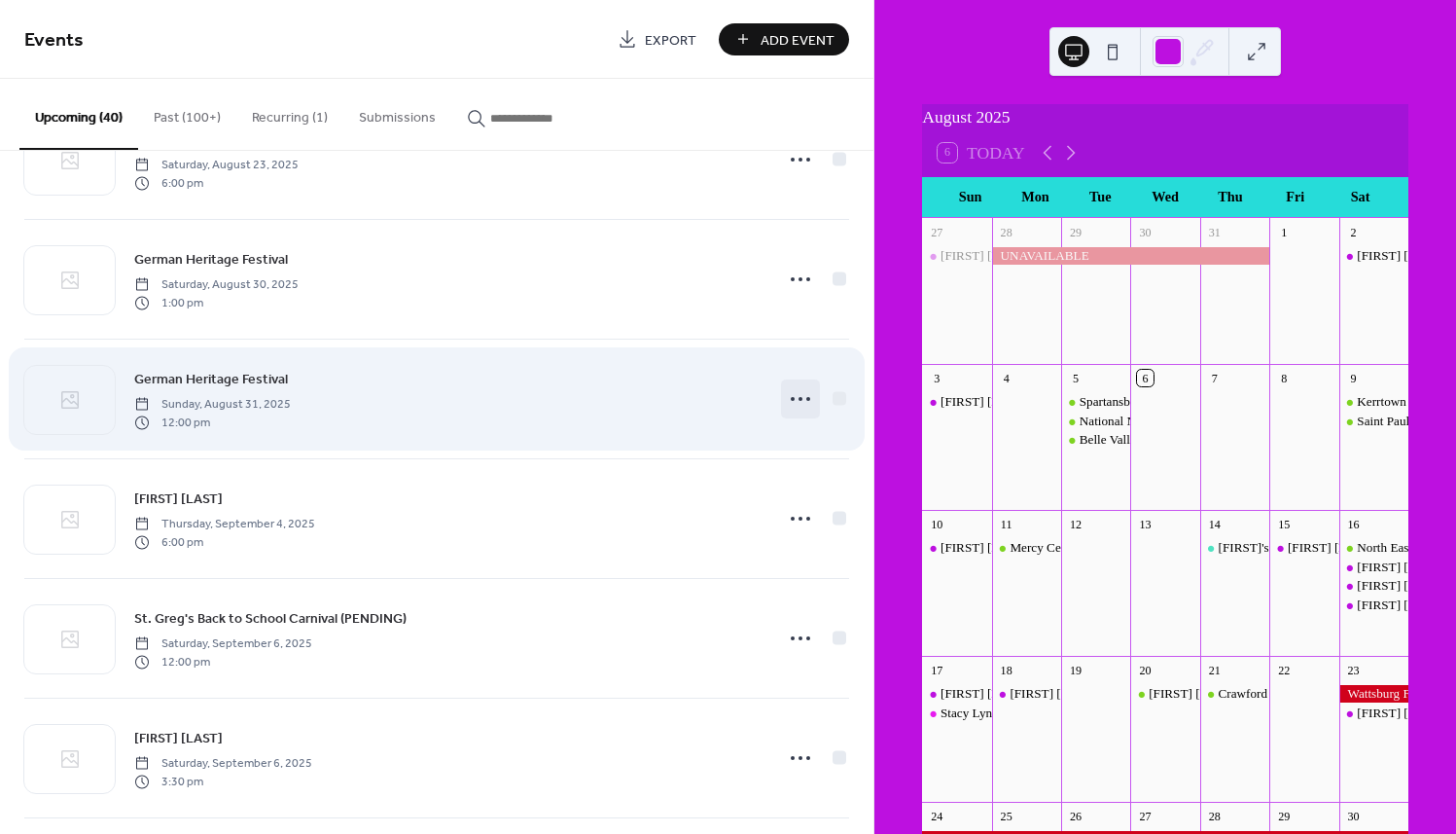 click 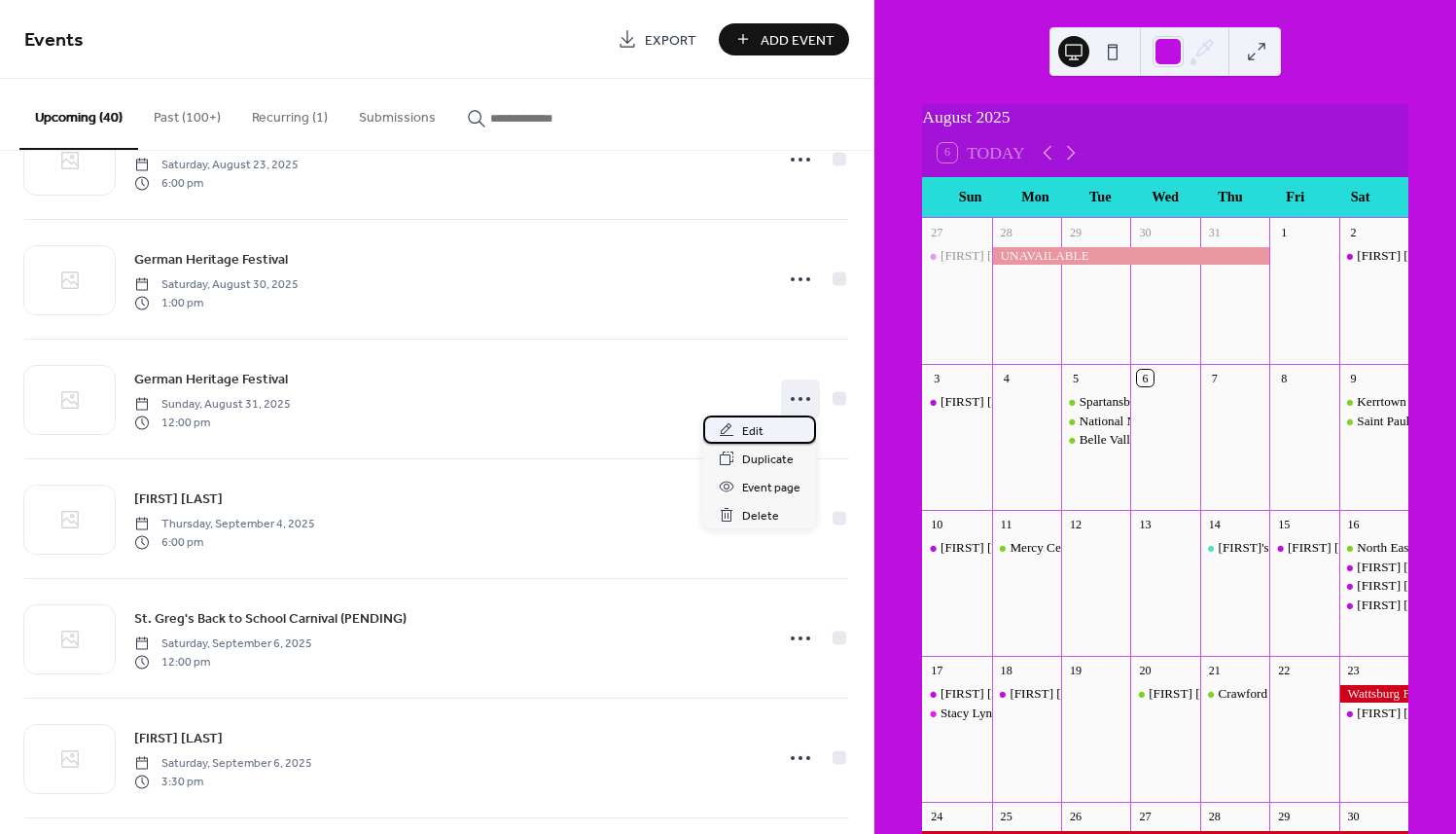 click on "Edit" at bounding box center (753, 431) 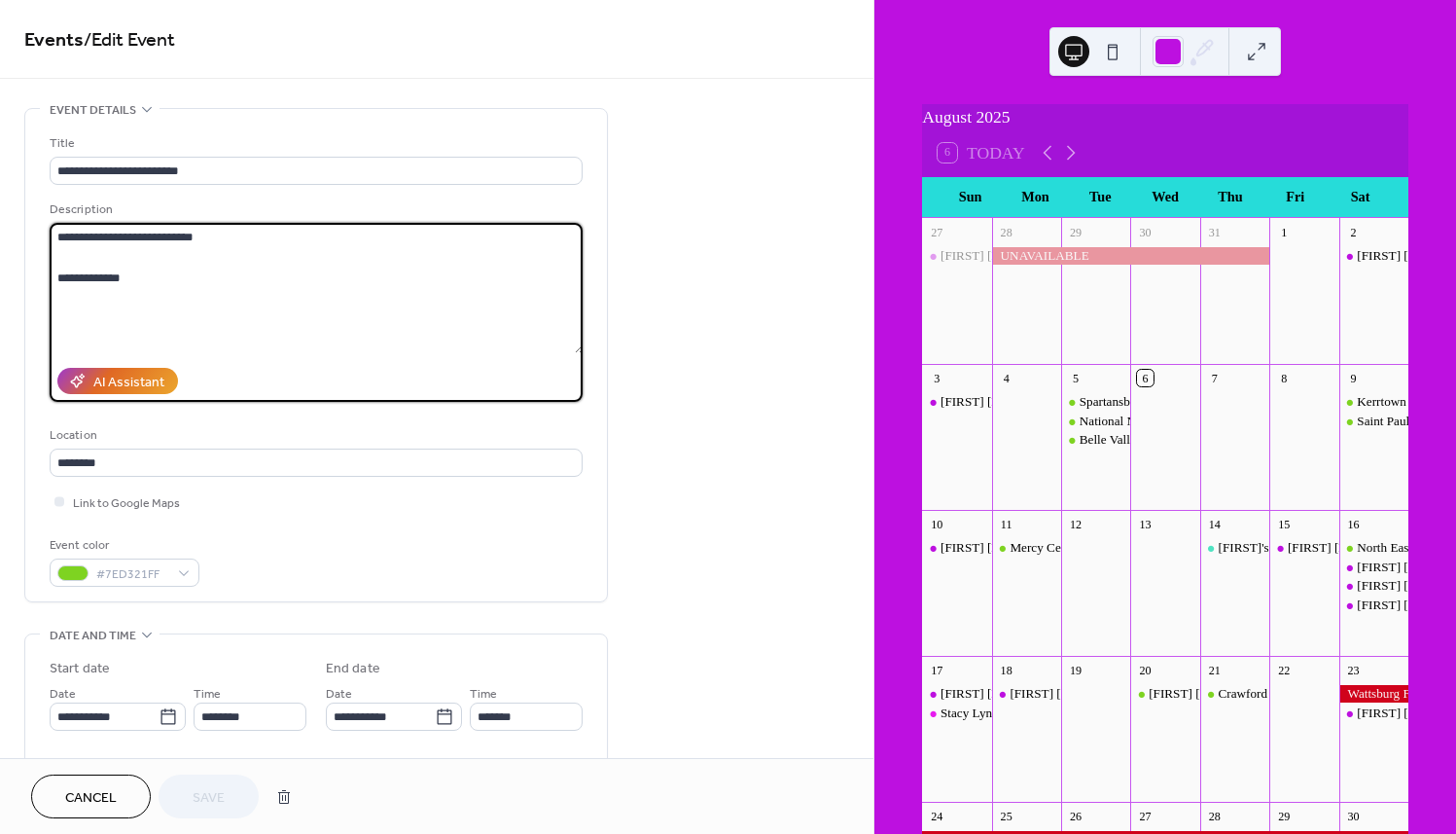 drag, startPoint x: 246, startPoint y: 243, endPoint x: 60, endPoint y: 249, distance: 186.09675 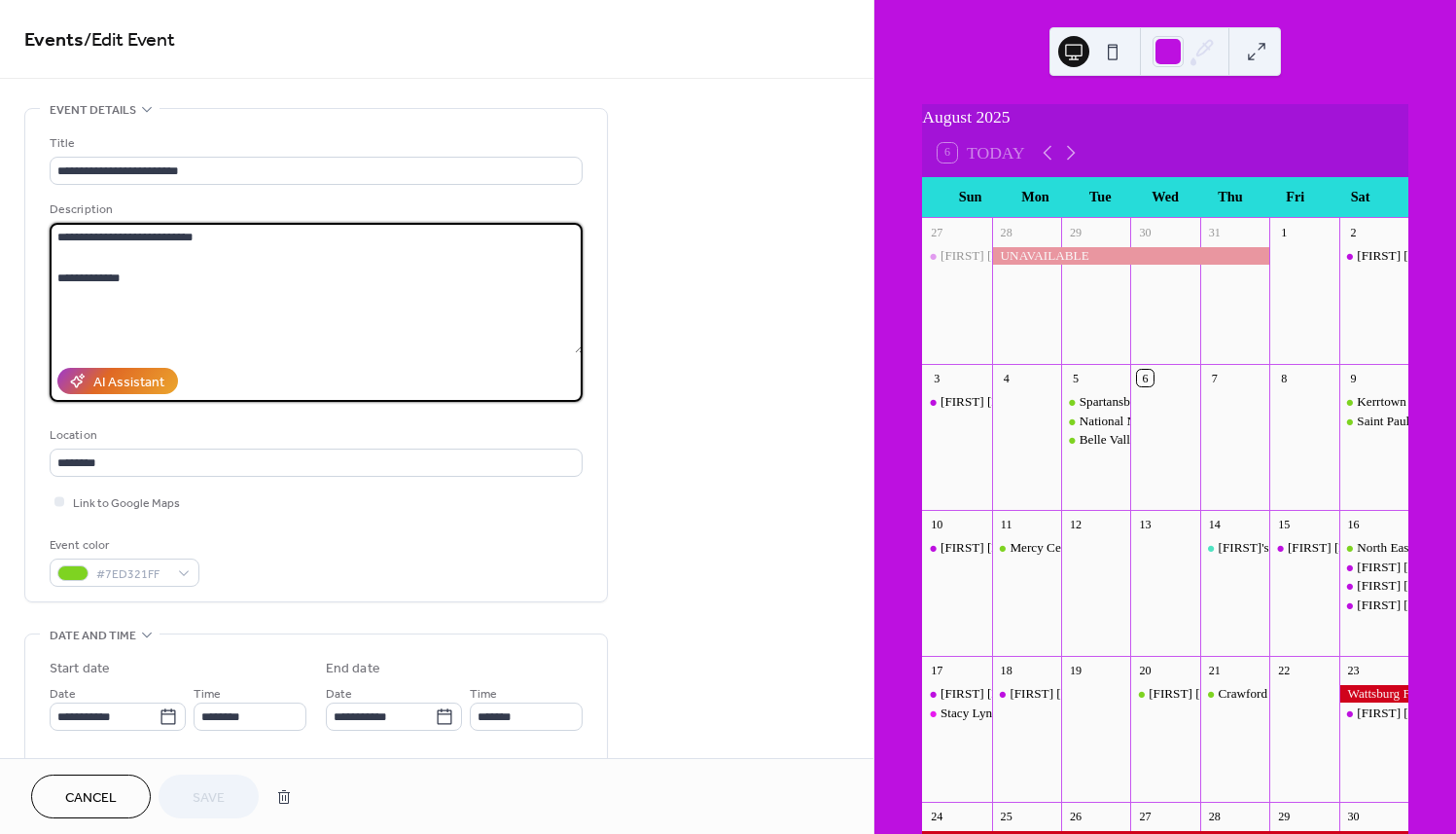 click on "**********" at bounding box center [316, 288] 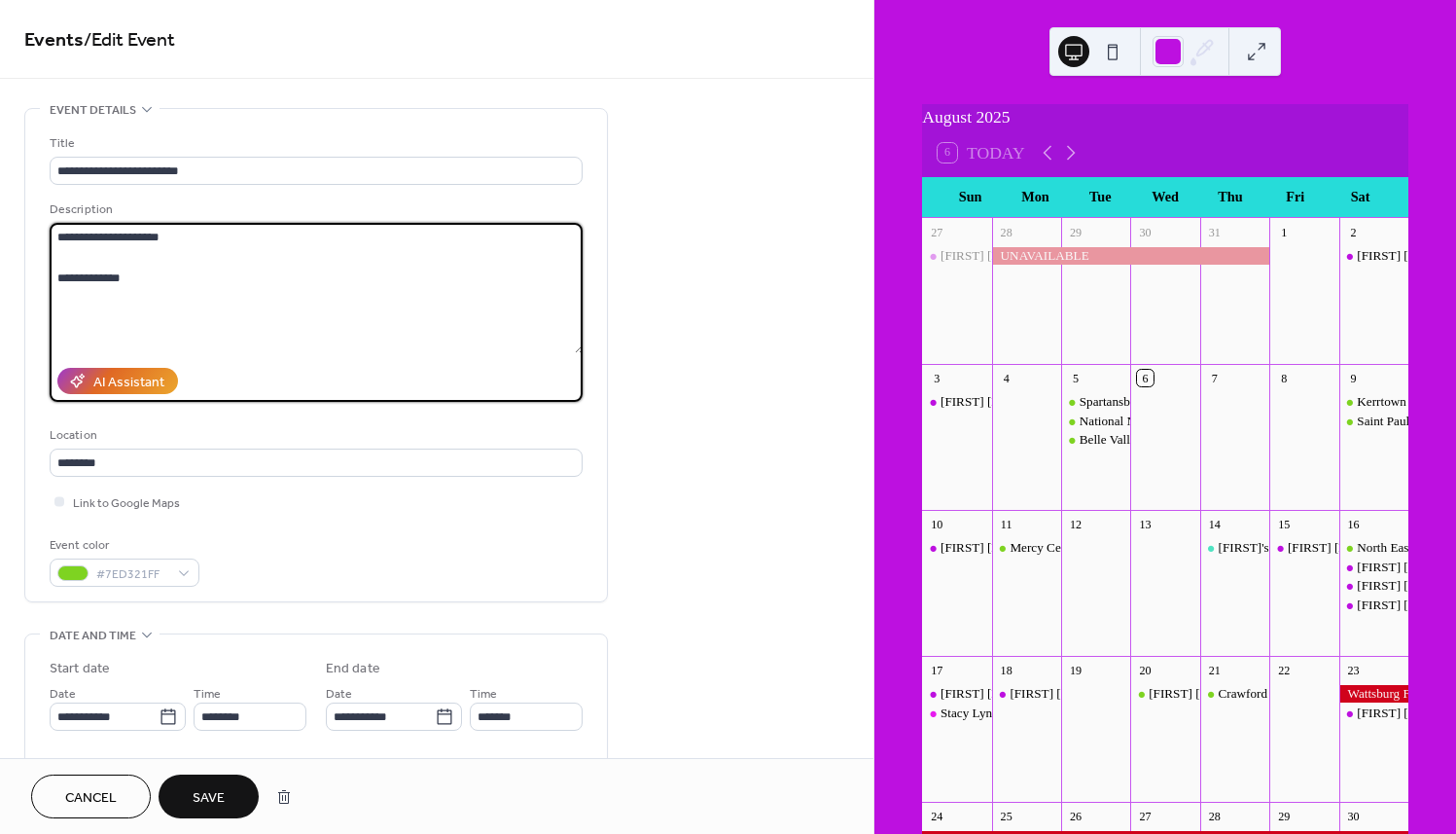 type on "**********" 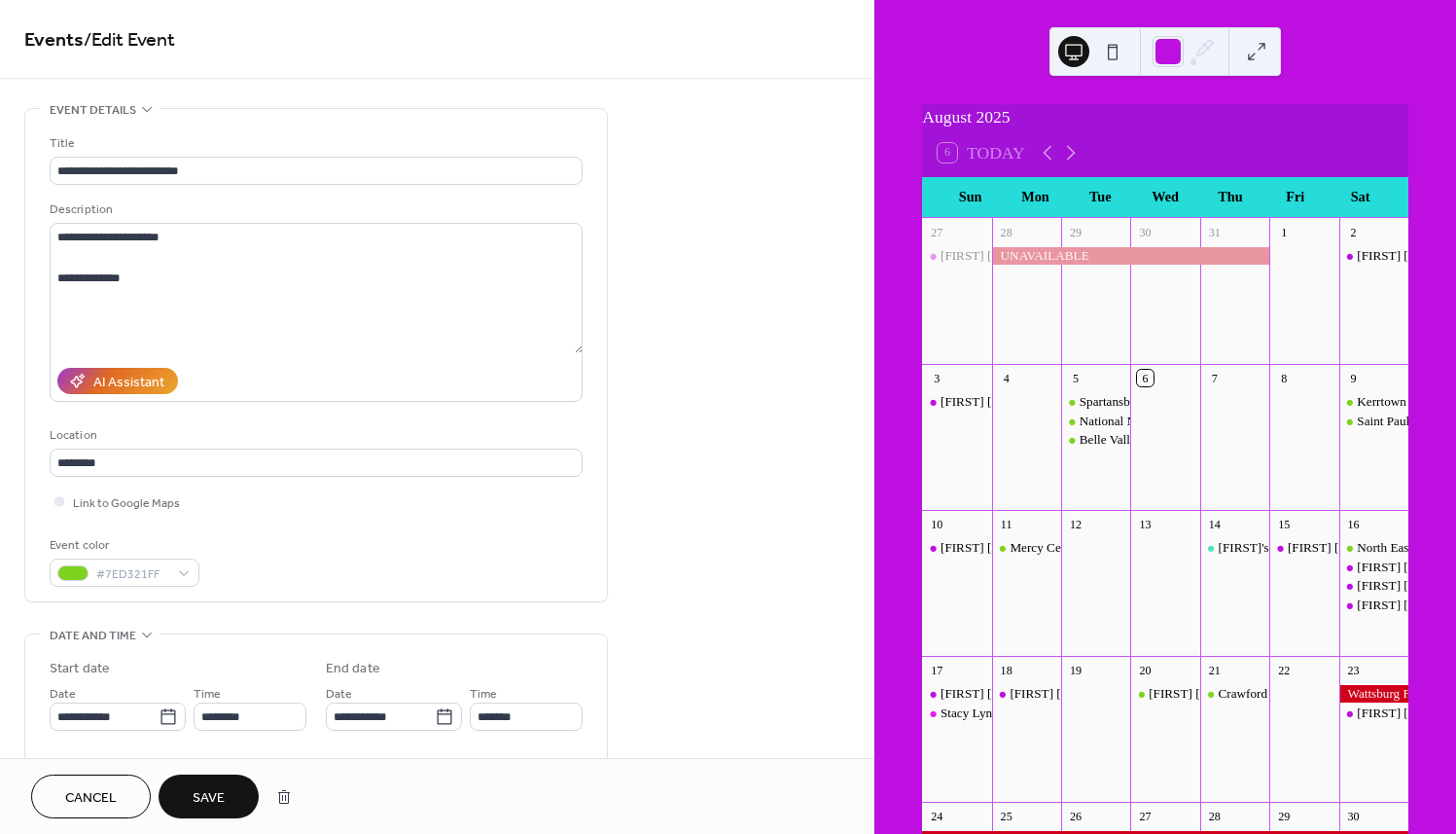 click on "Save" at bounding box center [208, 798] 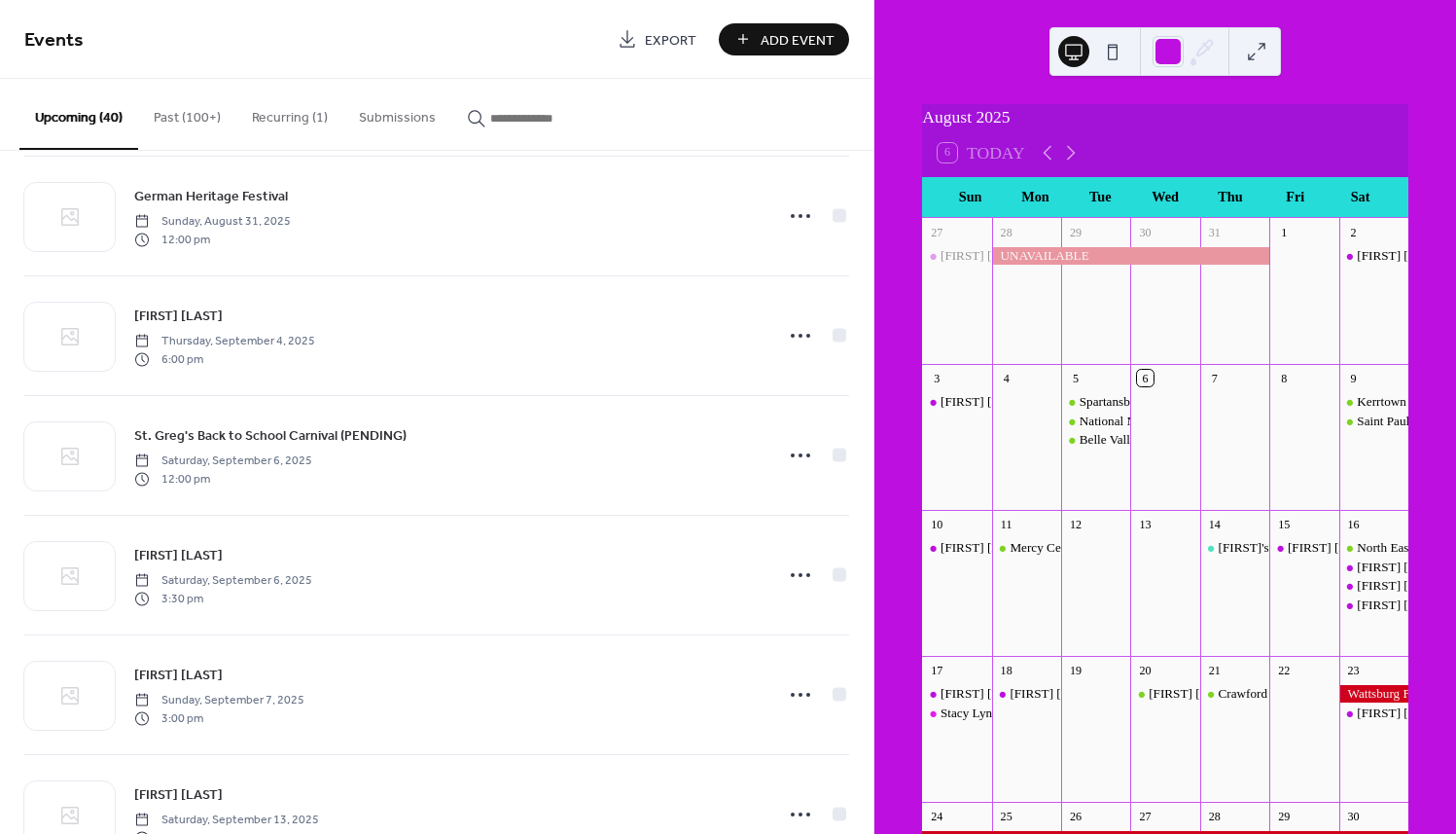 scroll, scrollTop: 2195, scrollLeft: 0, axis: vertical 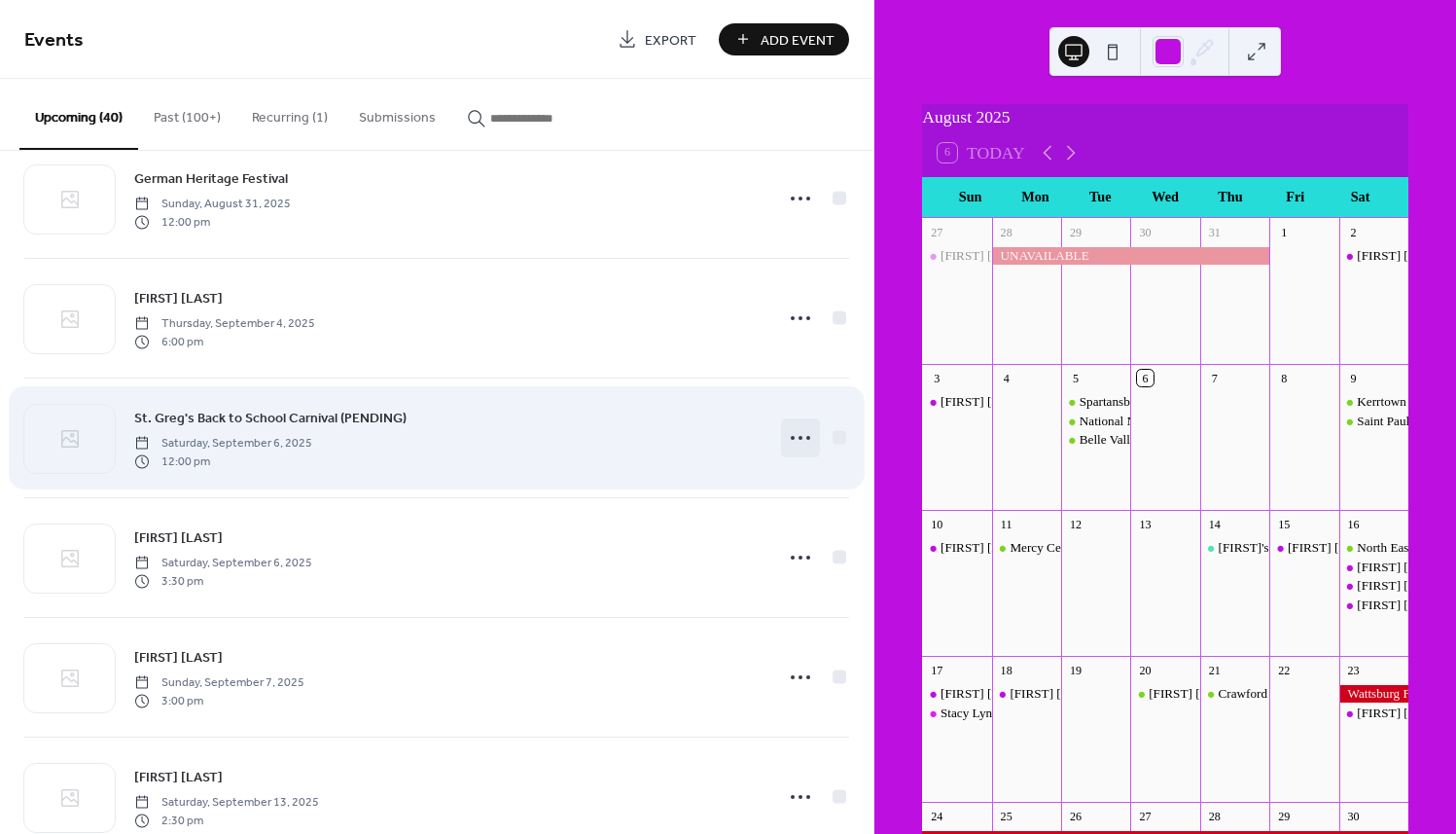 click 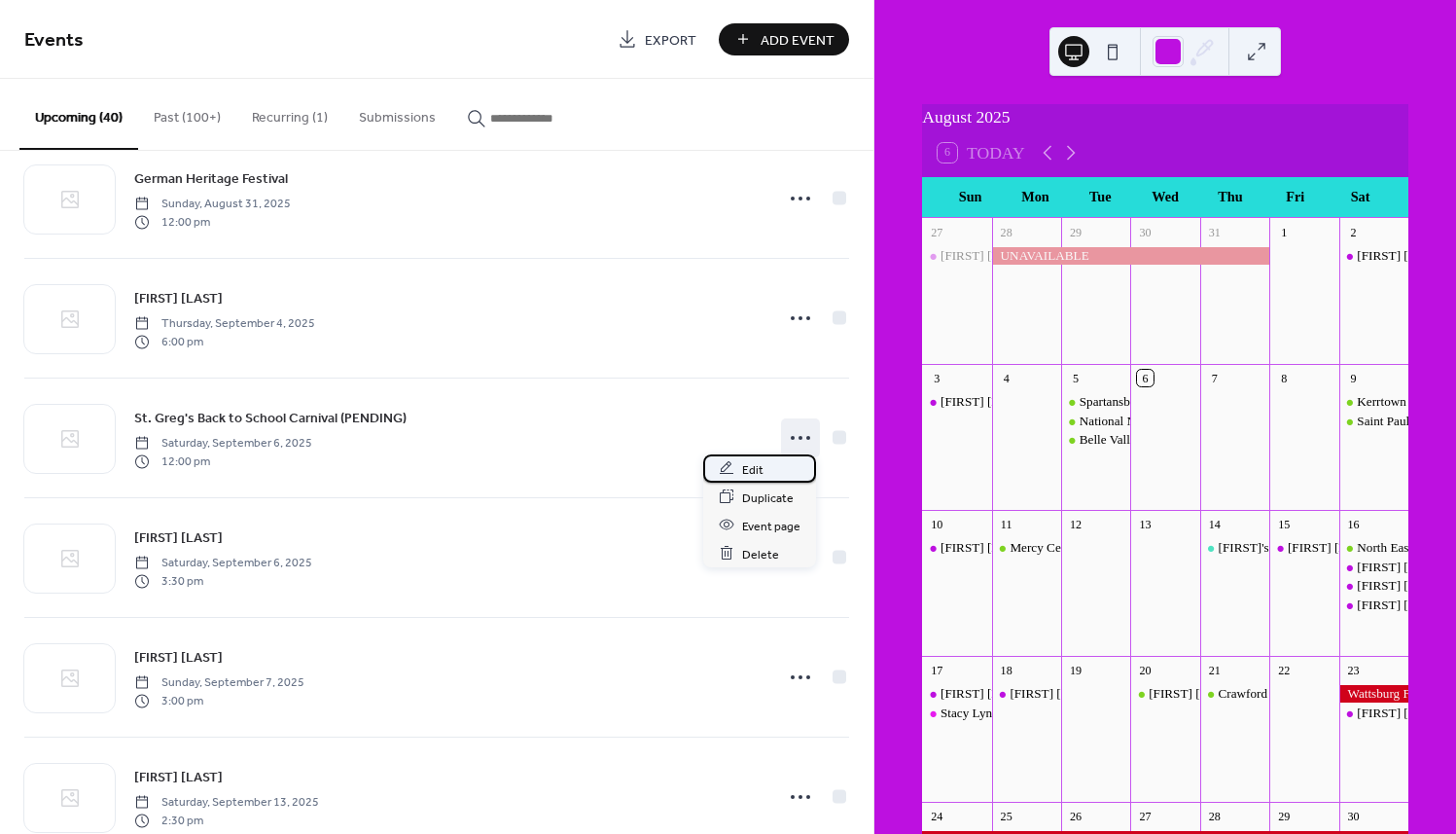 click on "Edit" at bounding box center [753, 469] 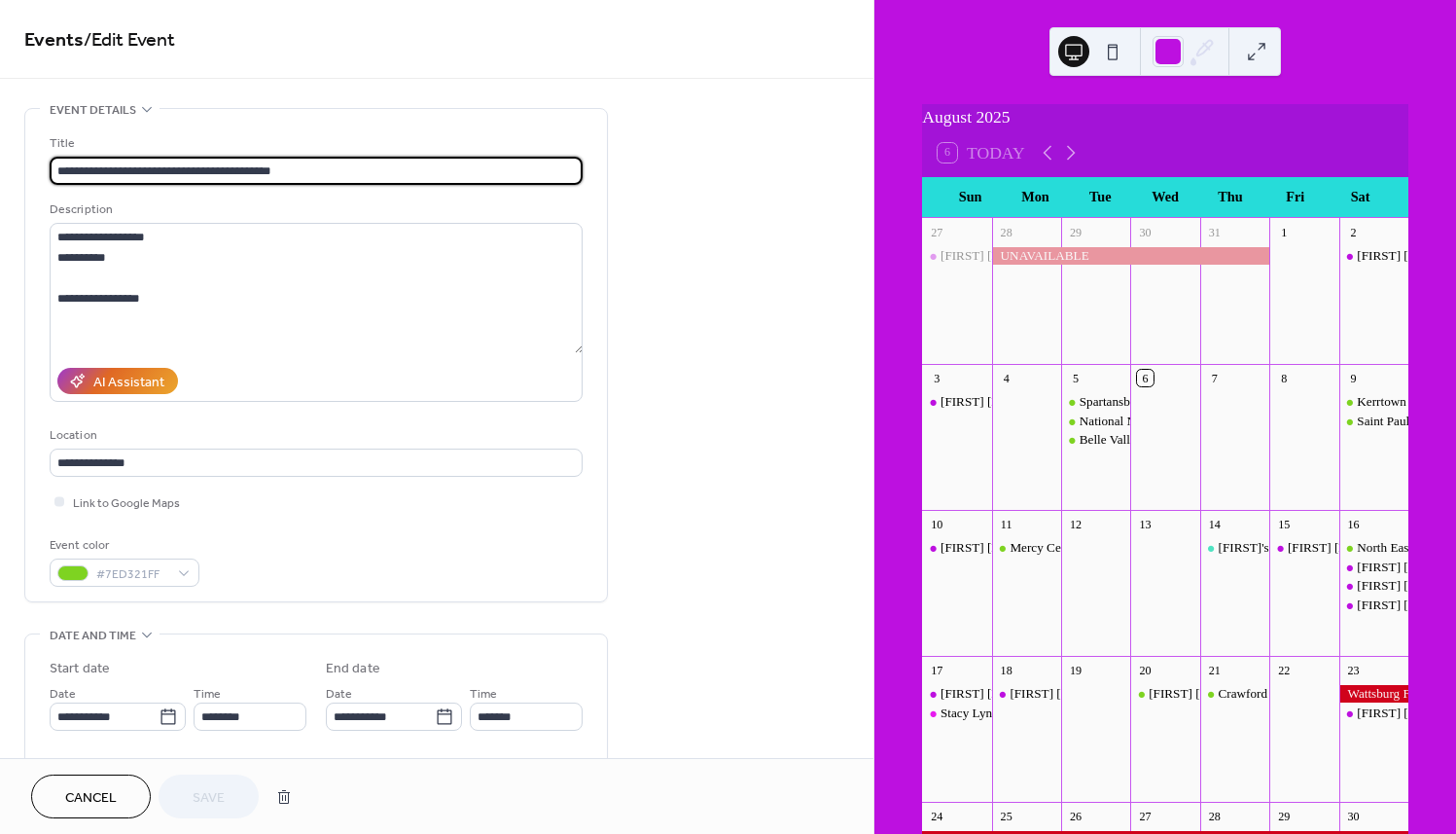 click on "Cancel" at bounding box center (90, 798) 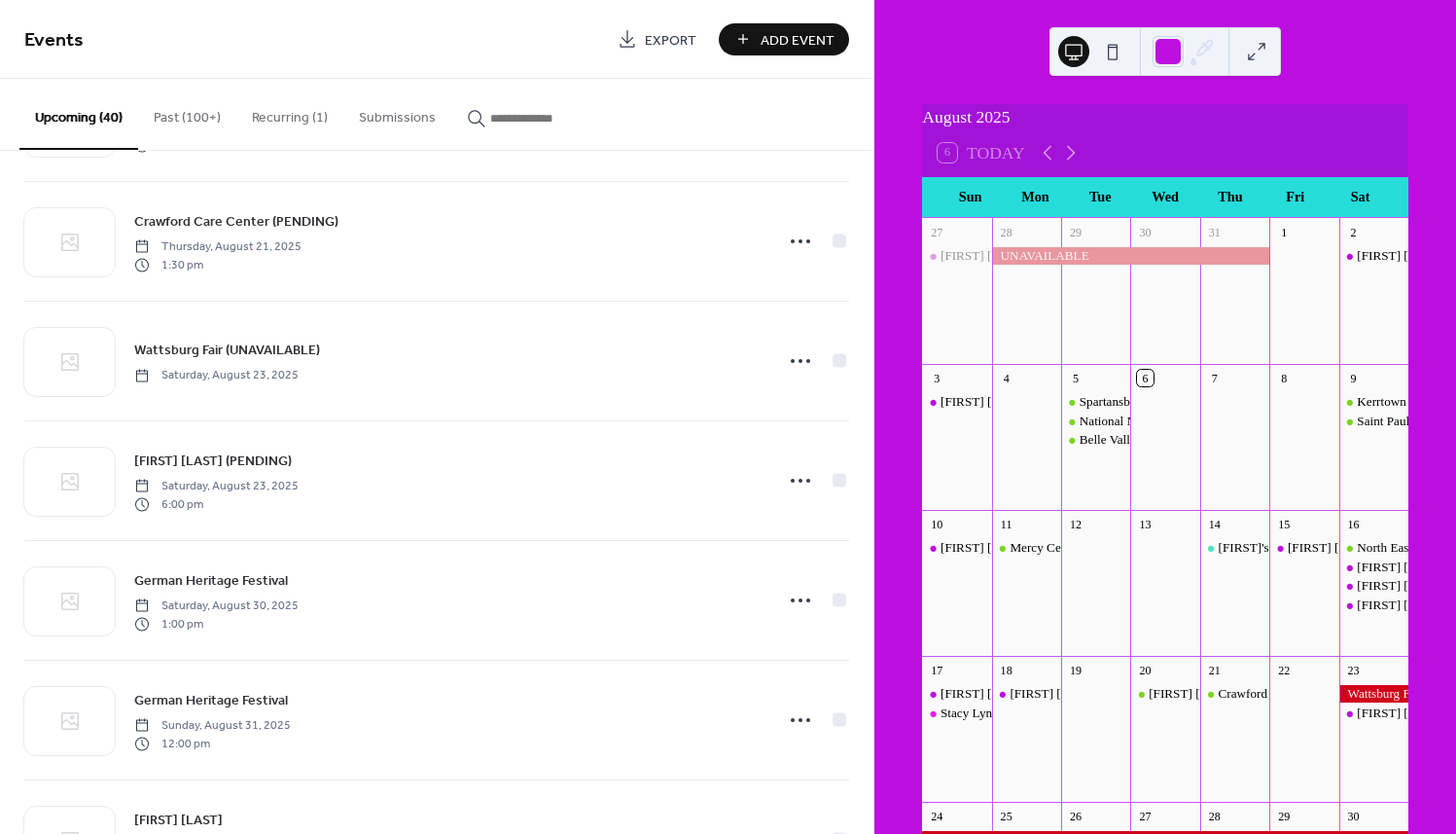 scroll, scrollTop: 2393, scrollLeft: 0, axis: vertical 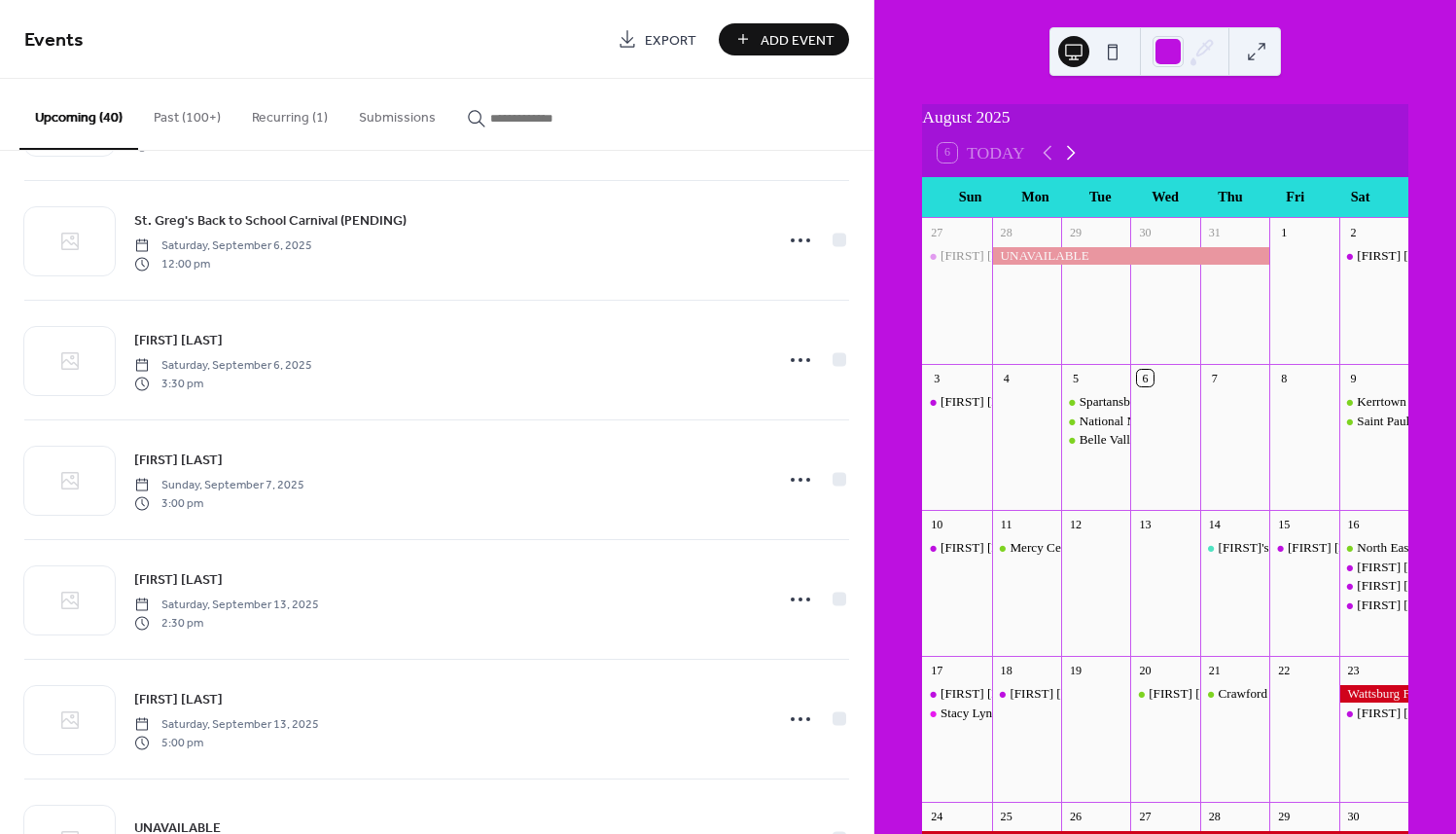 click 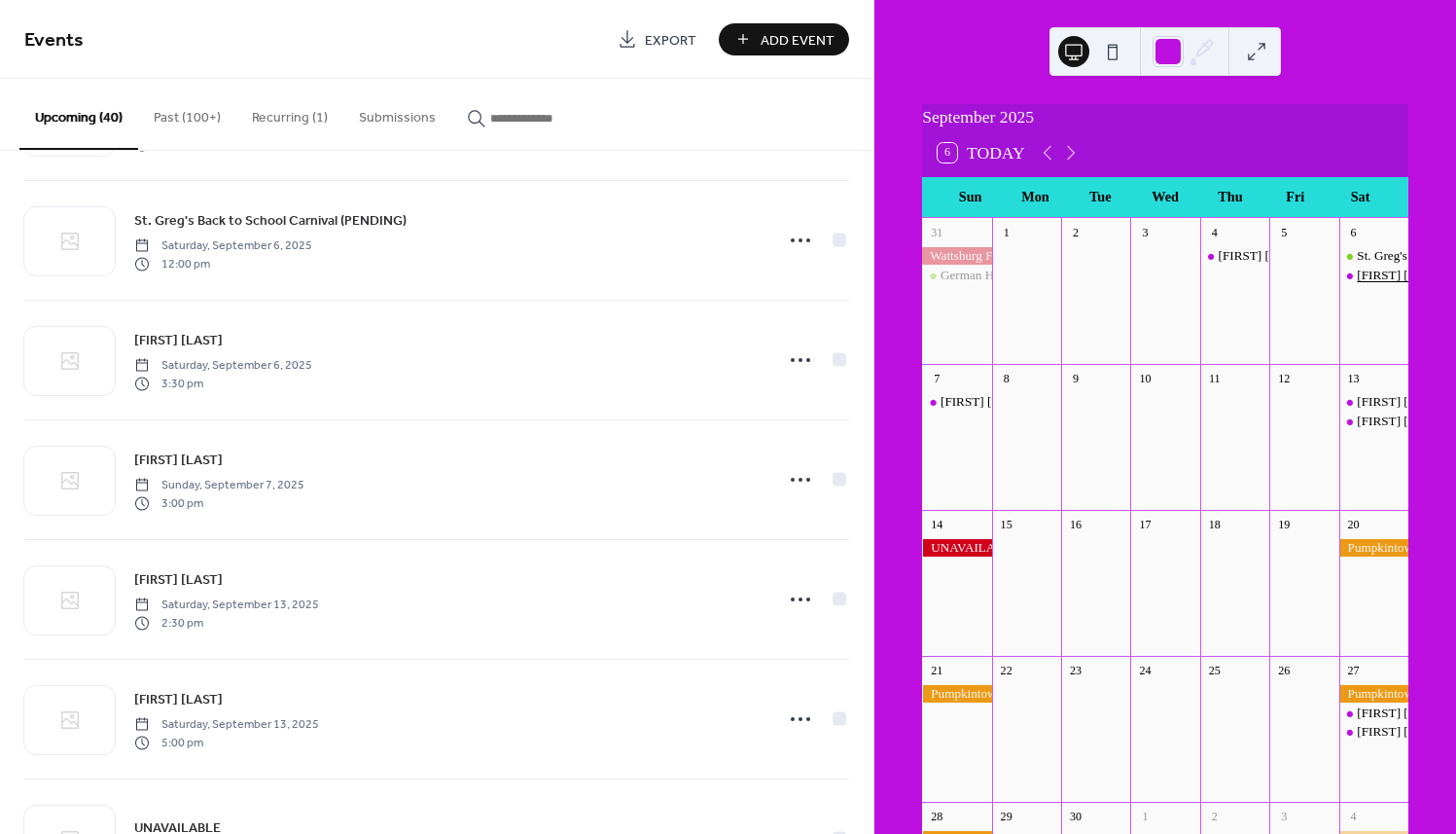 click on "[FIRST] [LAST]" at bounding box center (1401, 275) 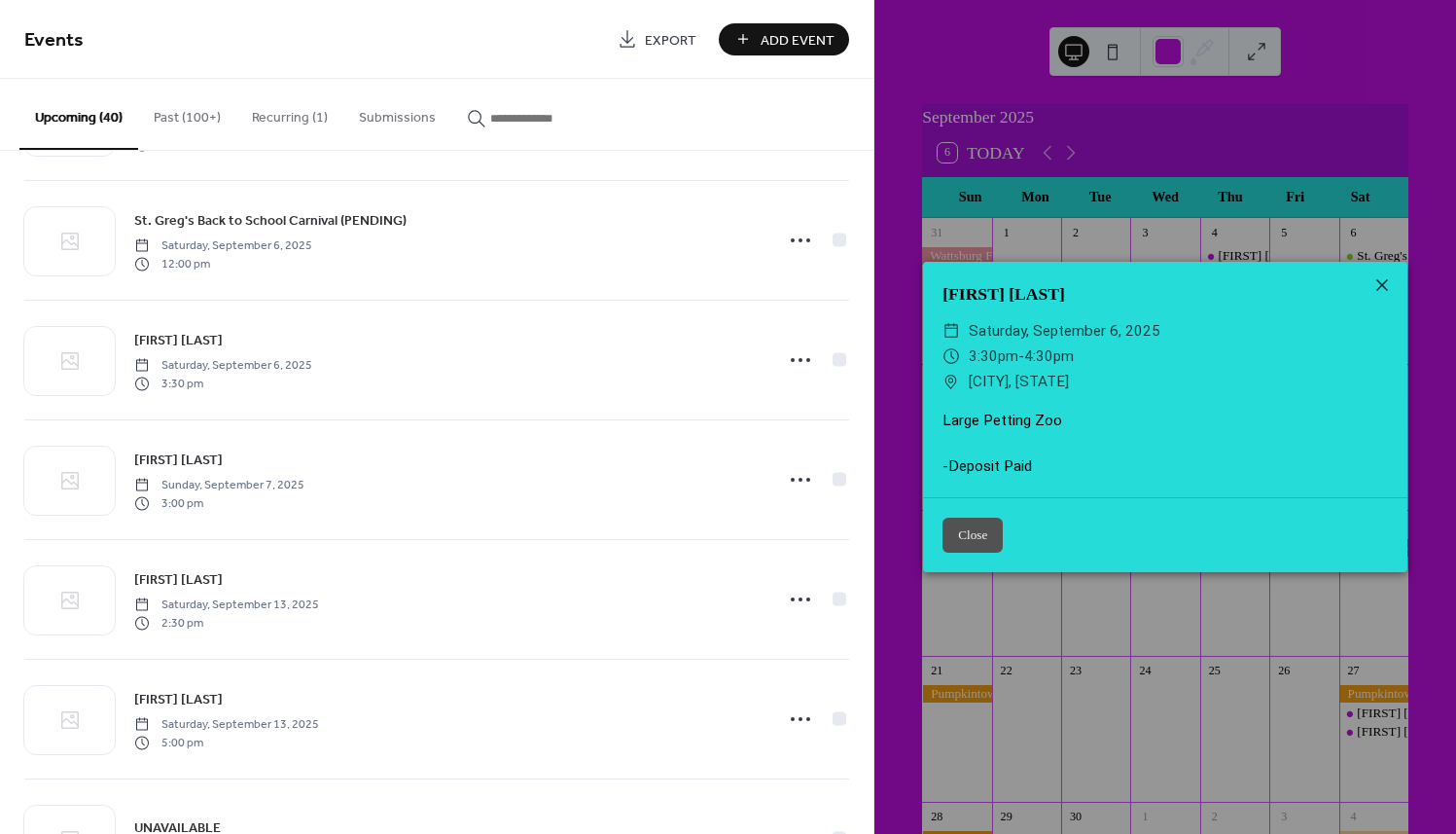 click on "Close" at bounding box center [973, 535] 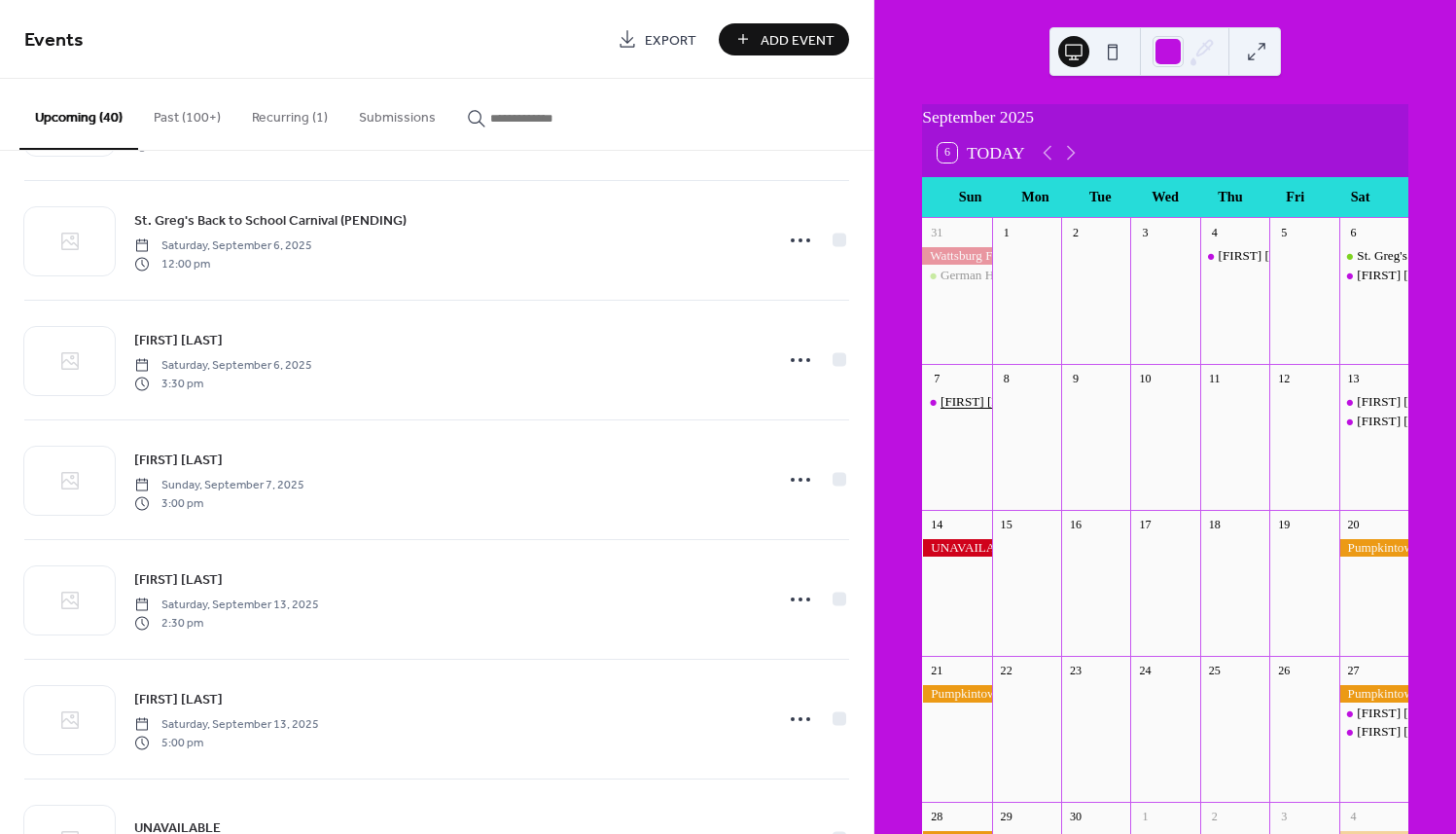 click on "[FIRST] [LAST]" at bounding box center (984, 402) 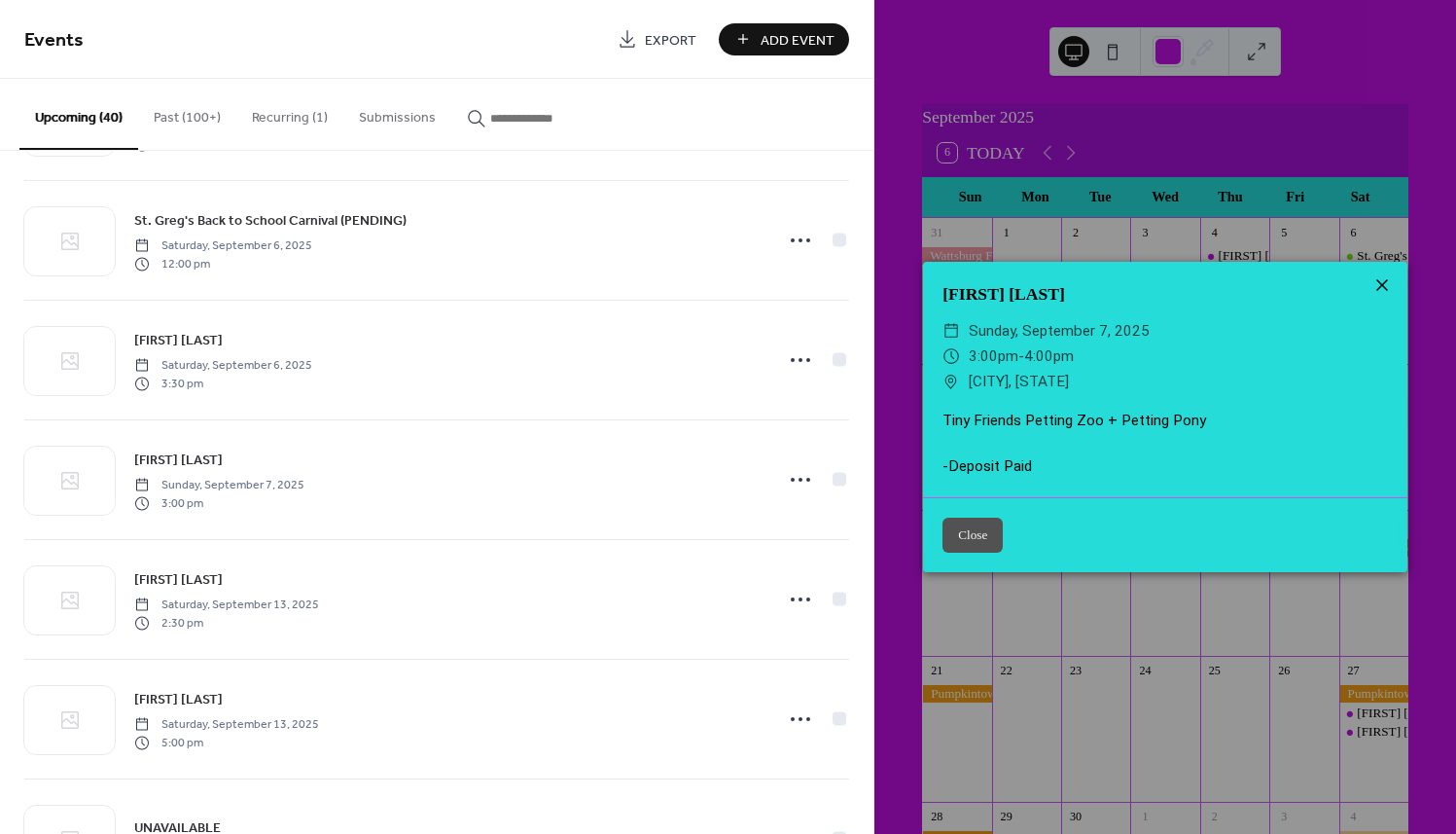 click 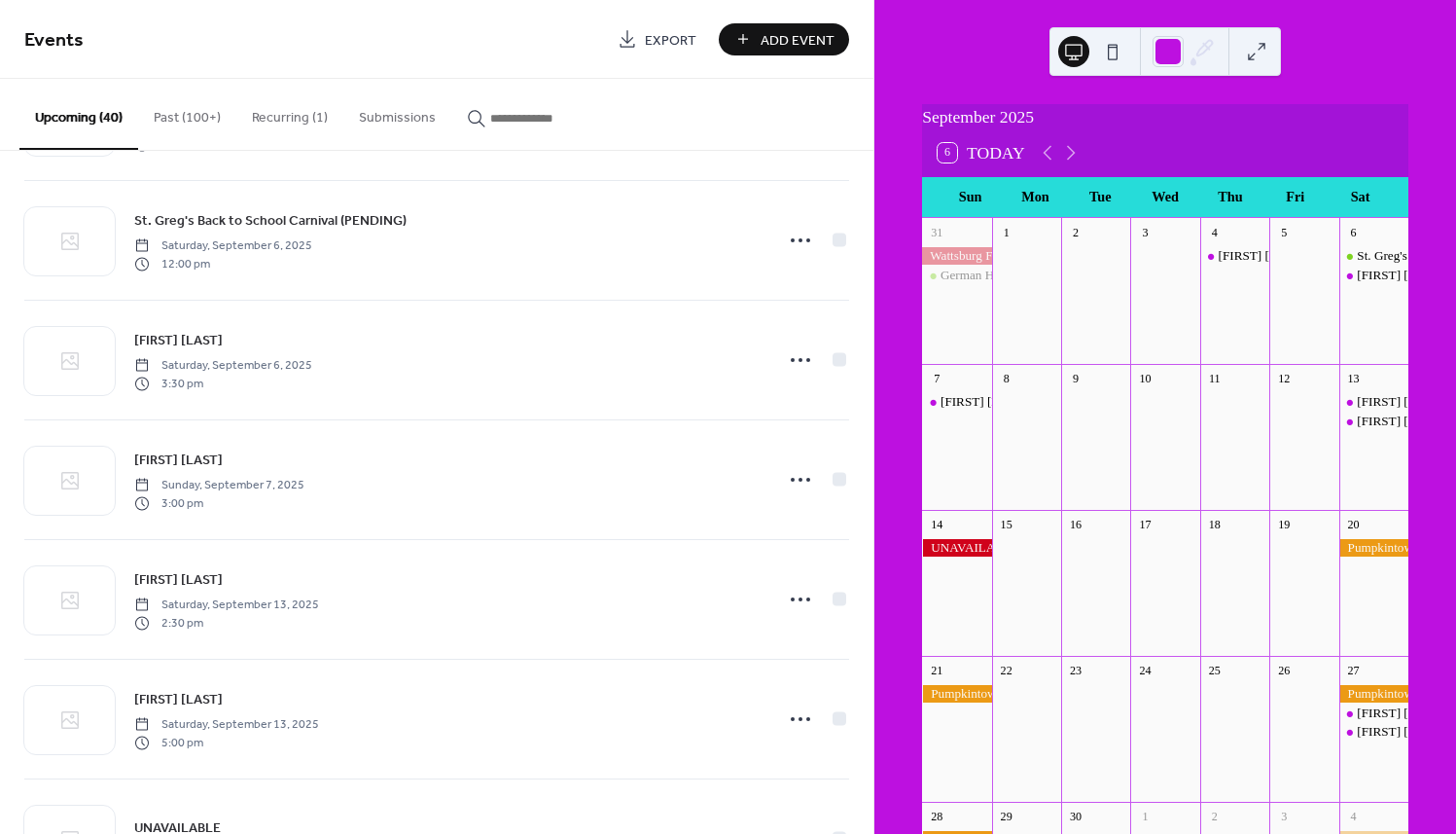 click on "[FIRST] [LAST]" at bounding box center (956, 403) 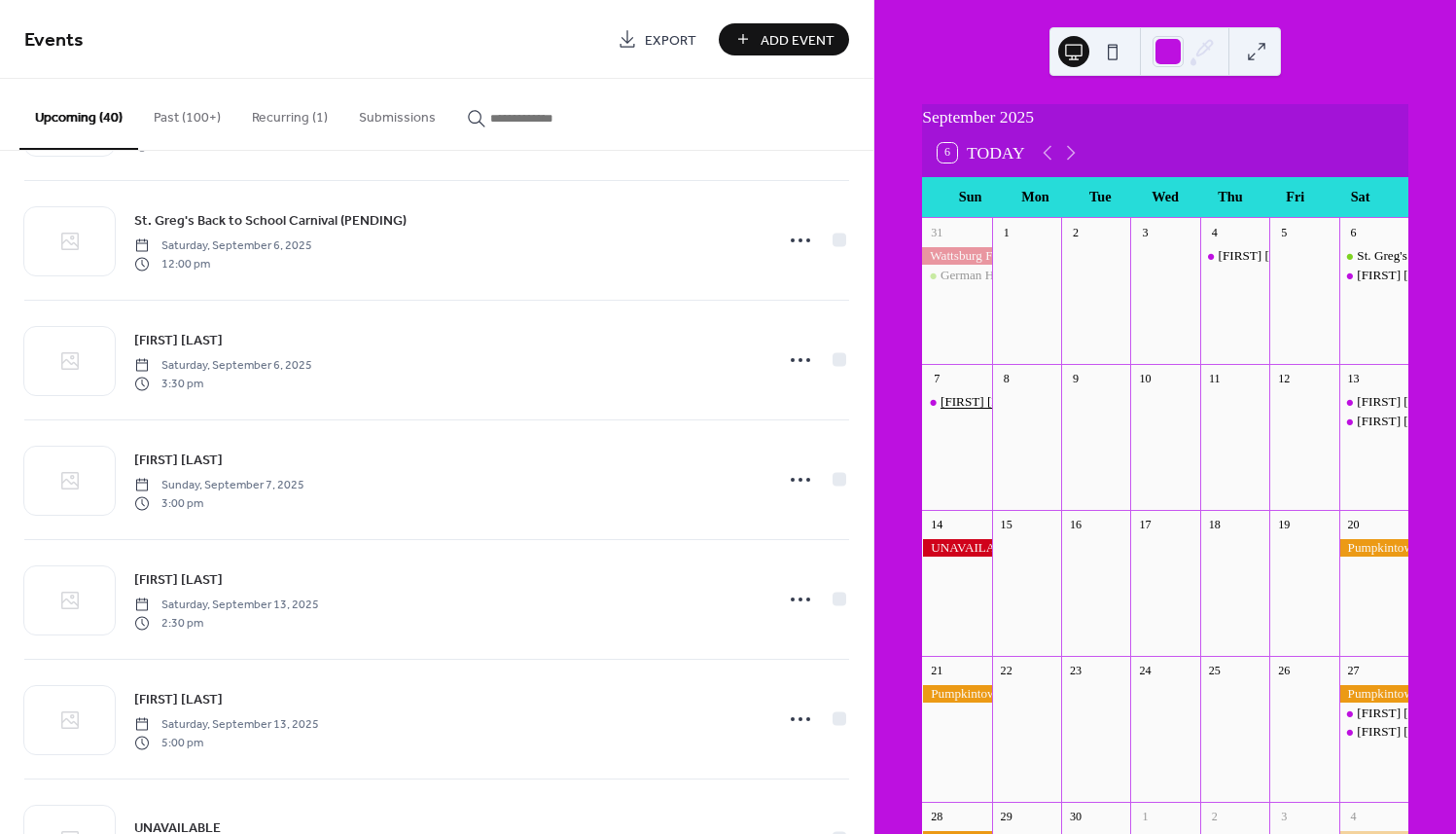 click on "[FIRST] [LAST]" at bounding box center [984, 402] 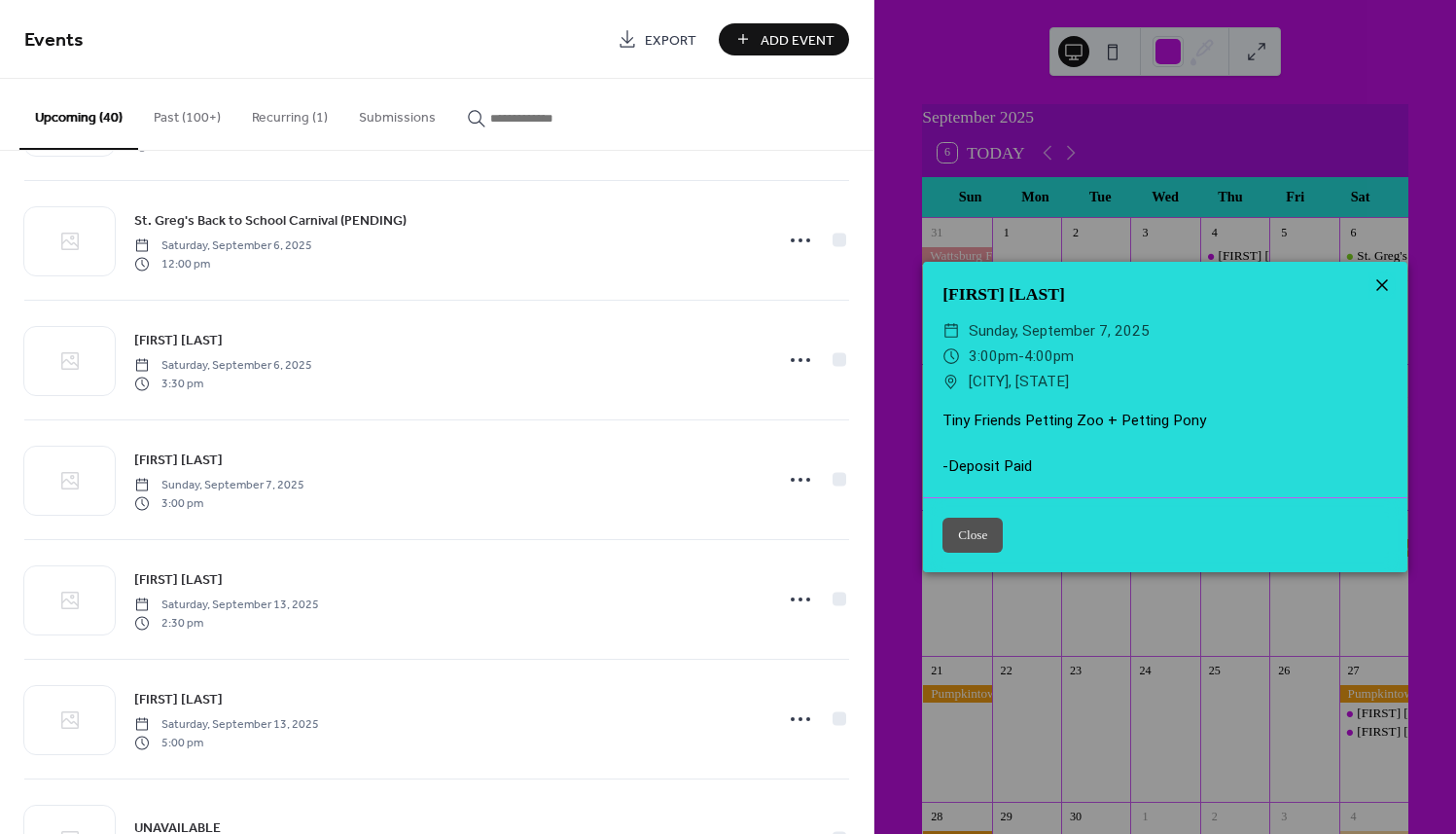 click 